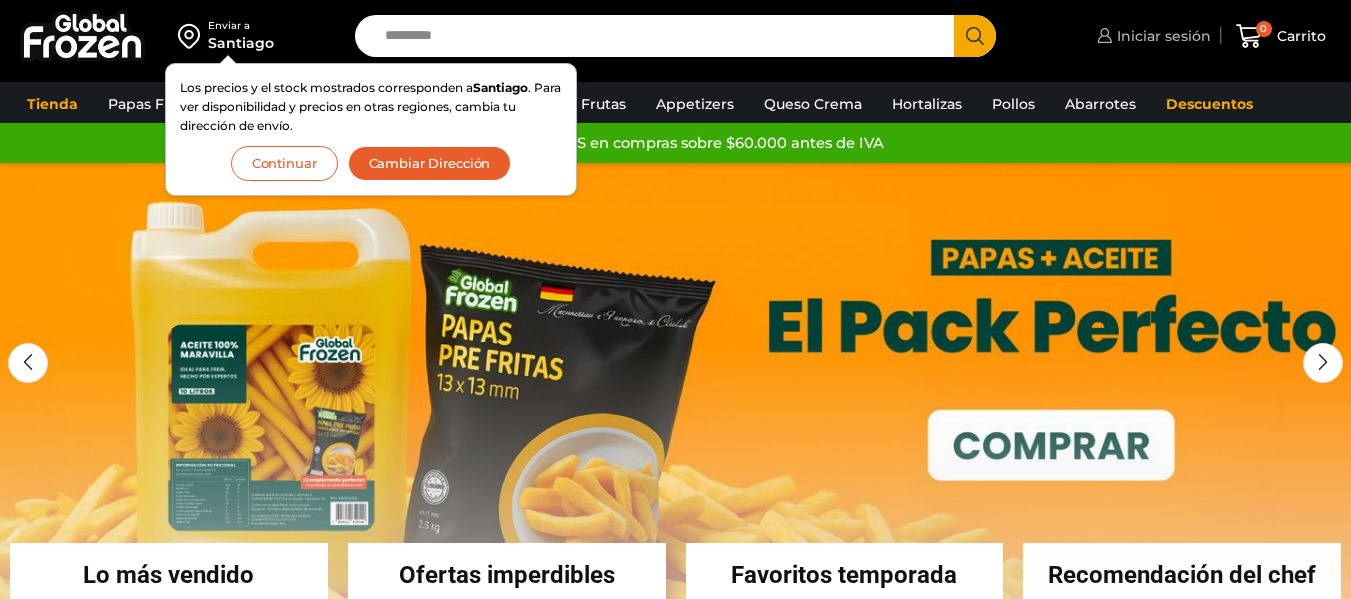 scroll, scrollTop: 0, scrollLeft: 0, axis: both 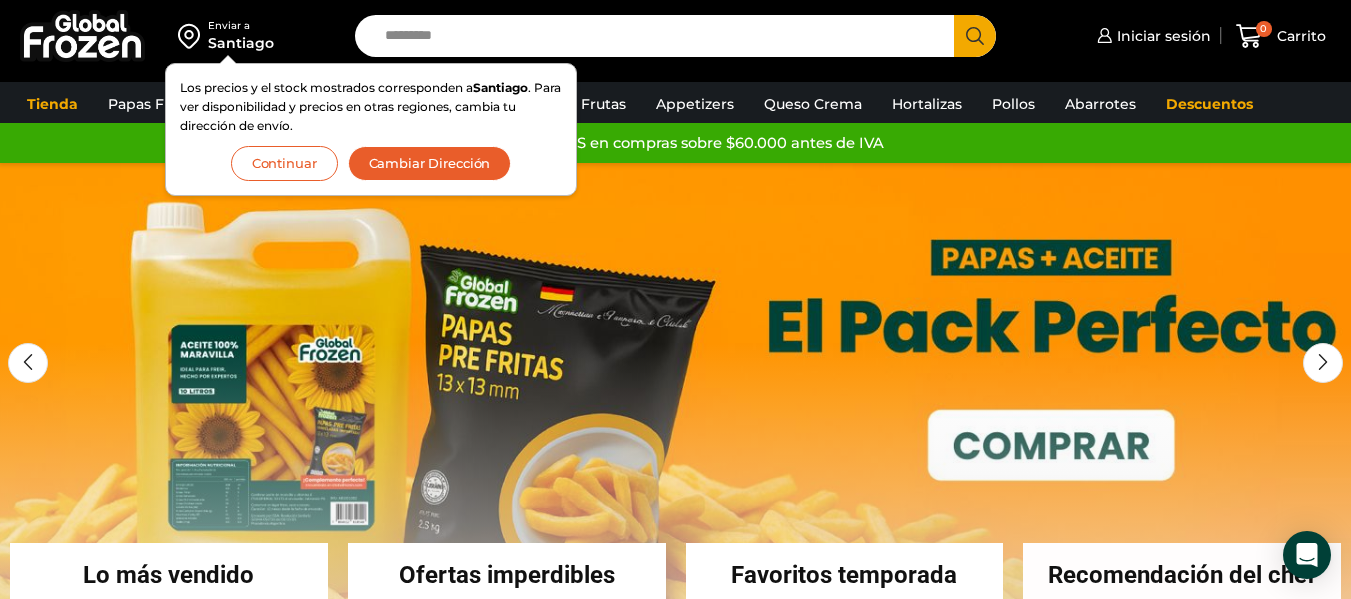 click on "Continuar" at bounding box center [284, 163] 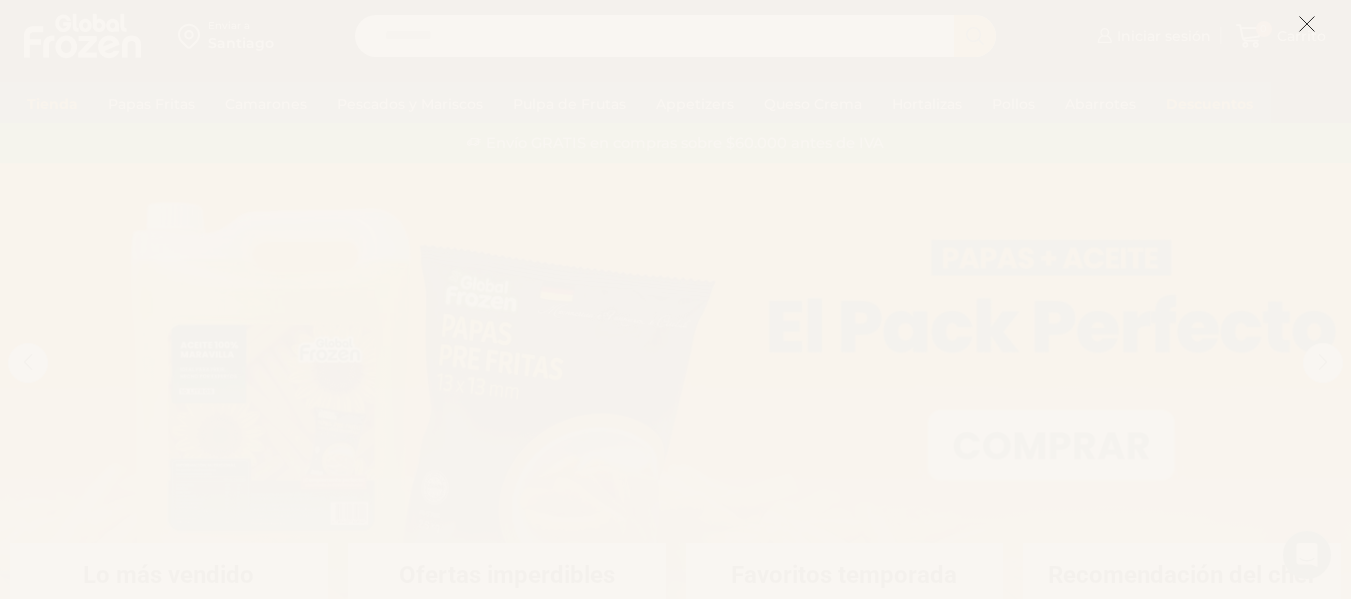 click 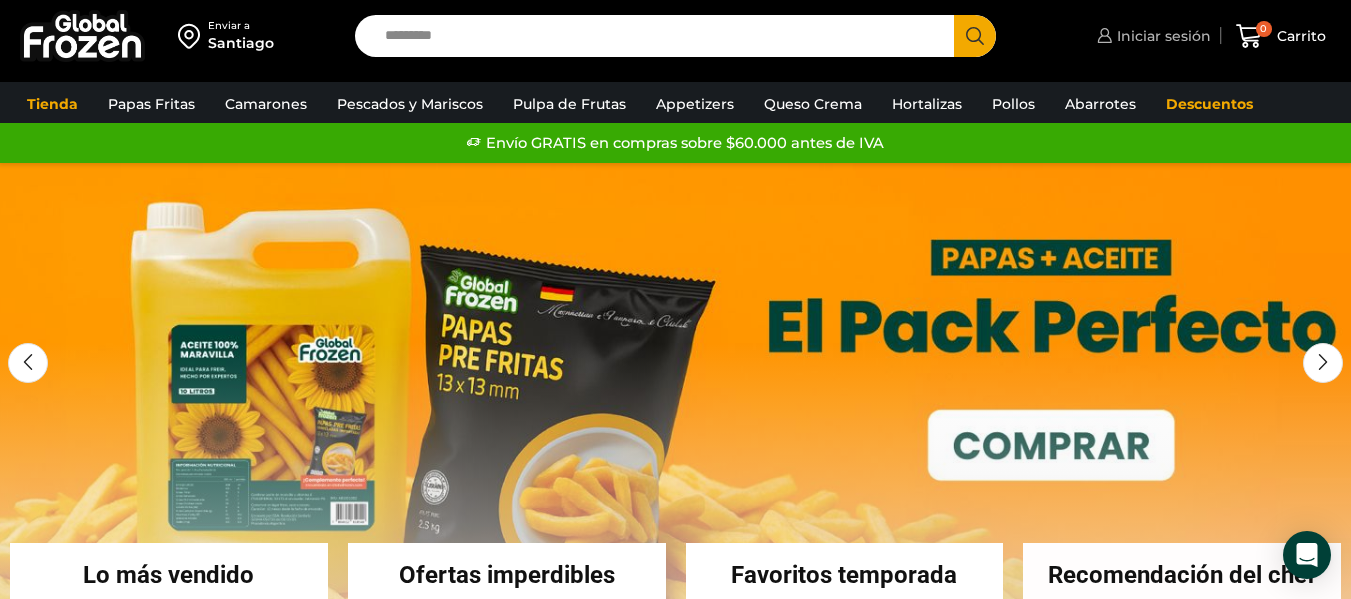click on "Iniciar sesión" at bounding box center (1161, 36) 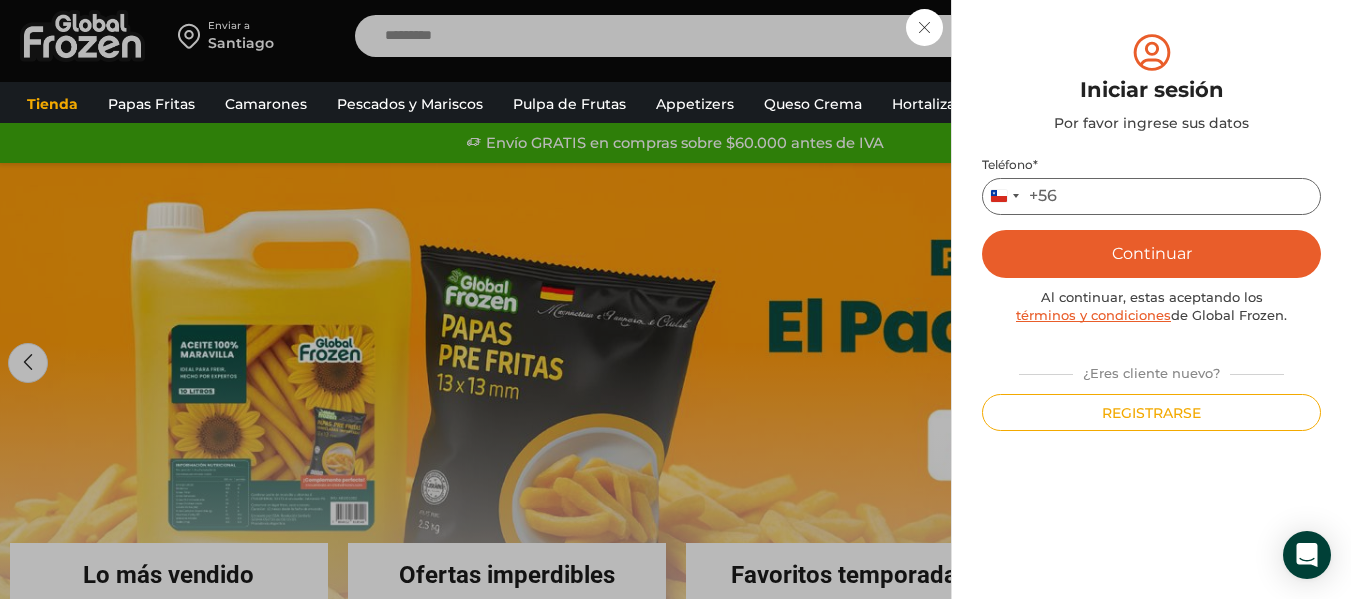 click on "Teléfono
*" at bounding box center [1151, 196] 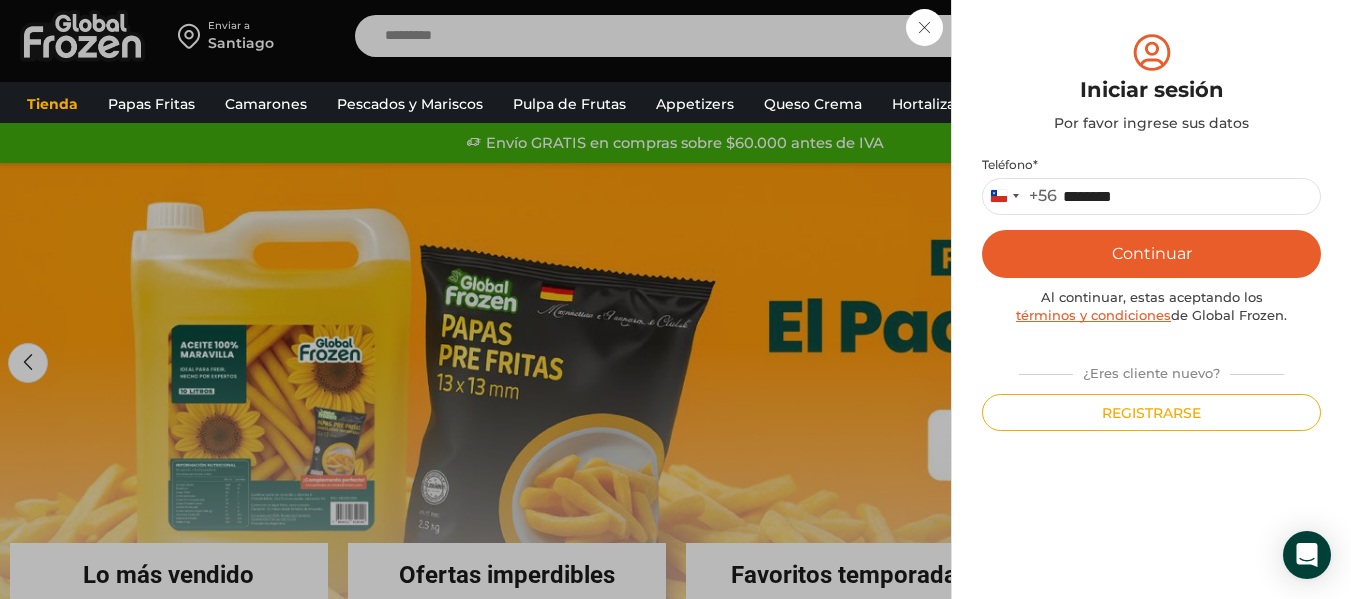 click on "Continuar" at bounding box center (1151, 254) 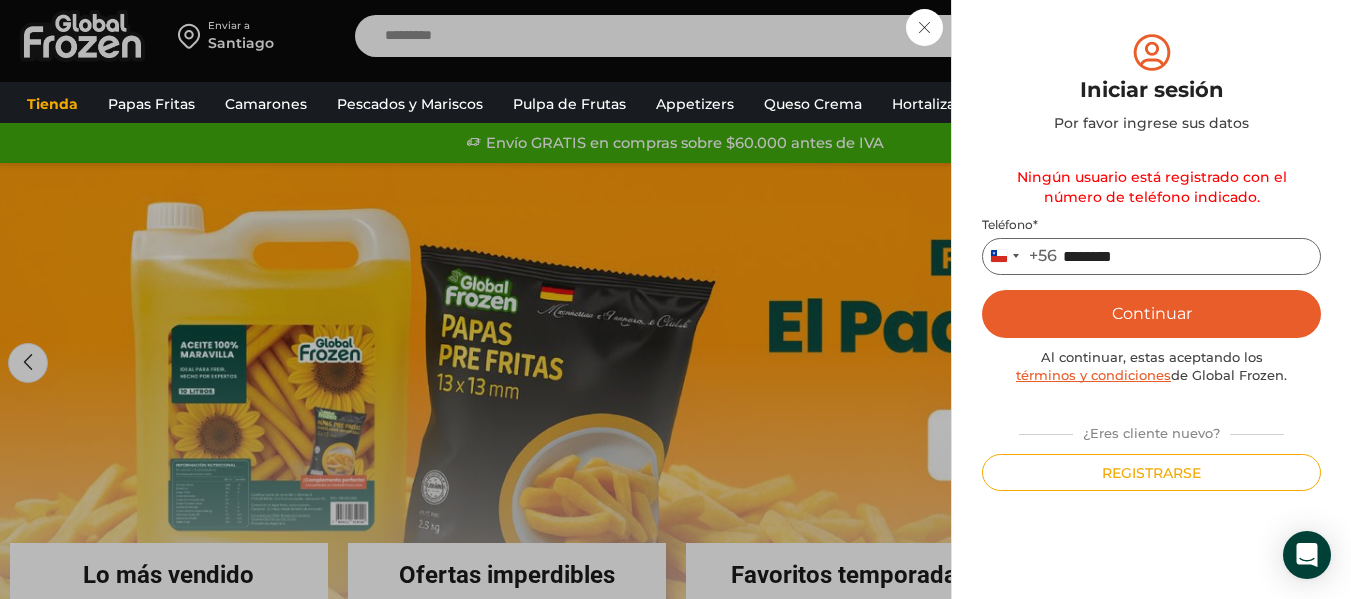 click on "********" at bounding box center [1151, 256] 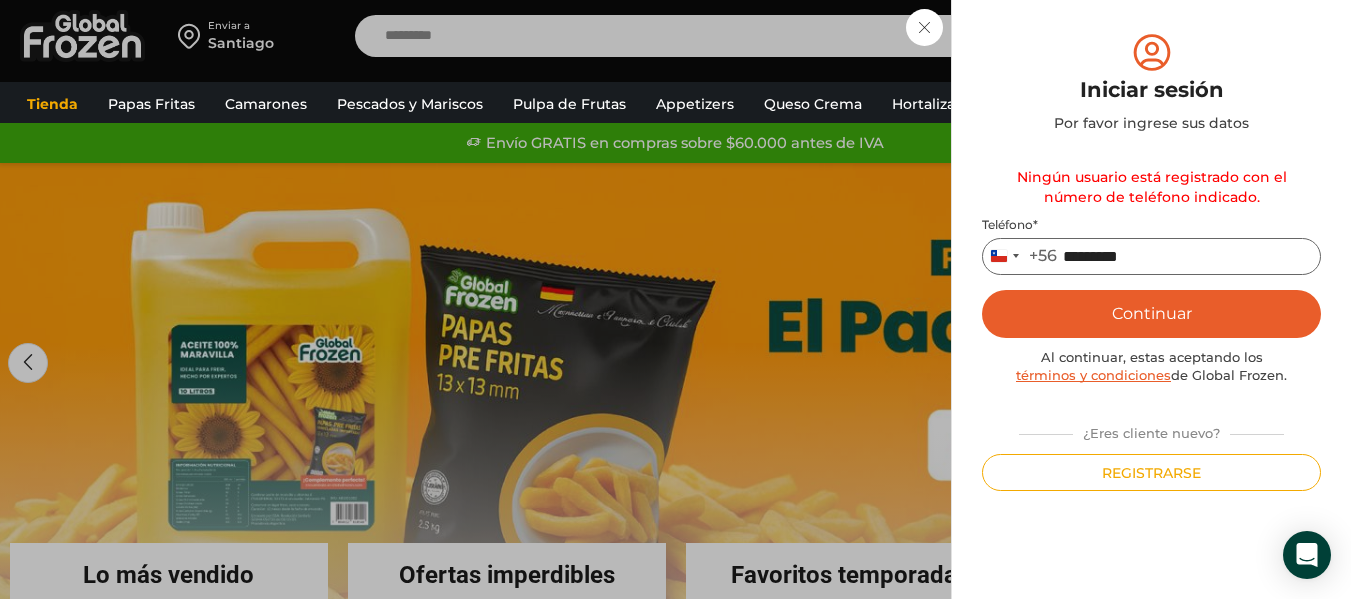 type on "*********" 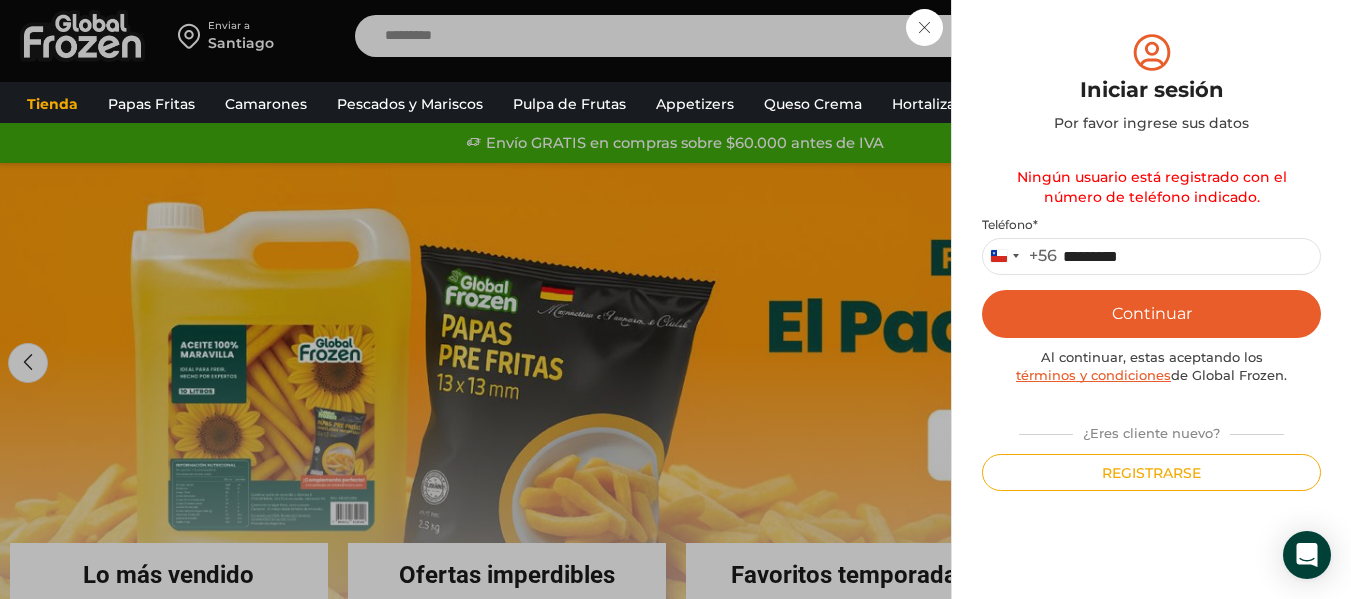 click on "Continuar" at bounding box center (1151, 314) 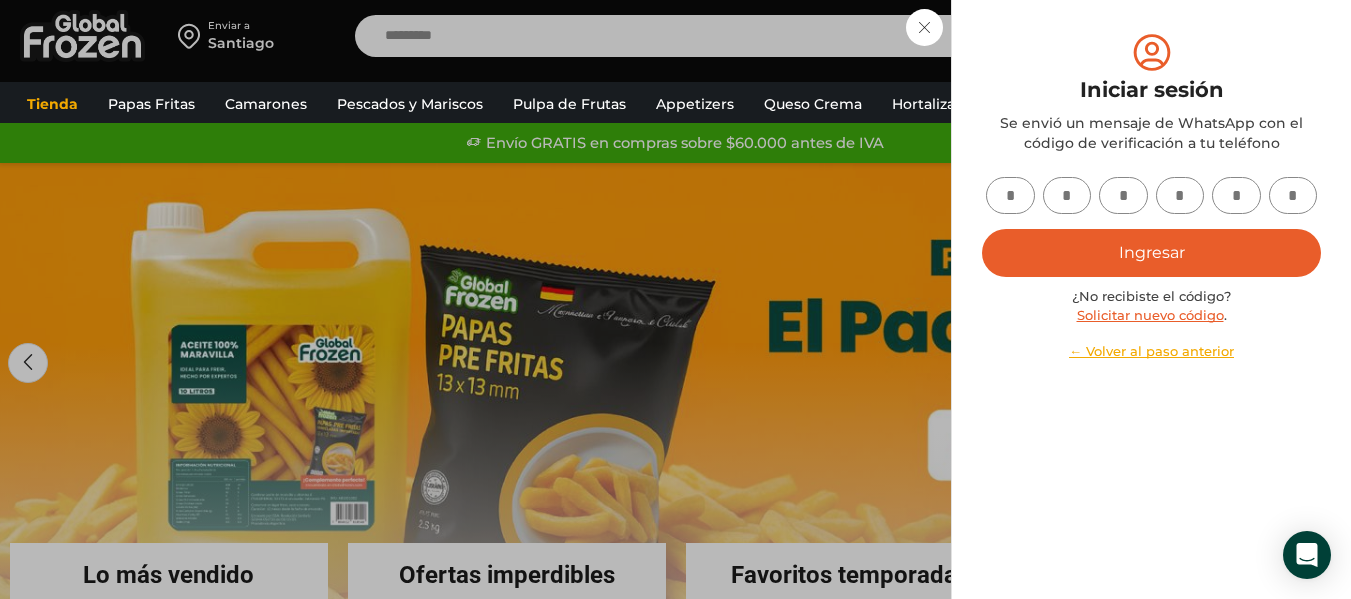 click at bounding box center (1010, 195) 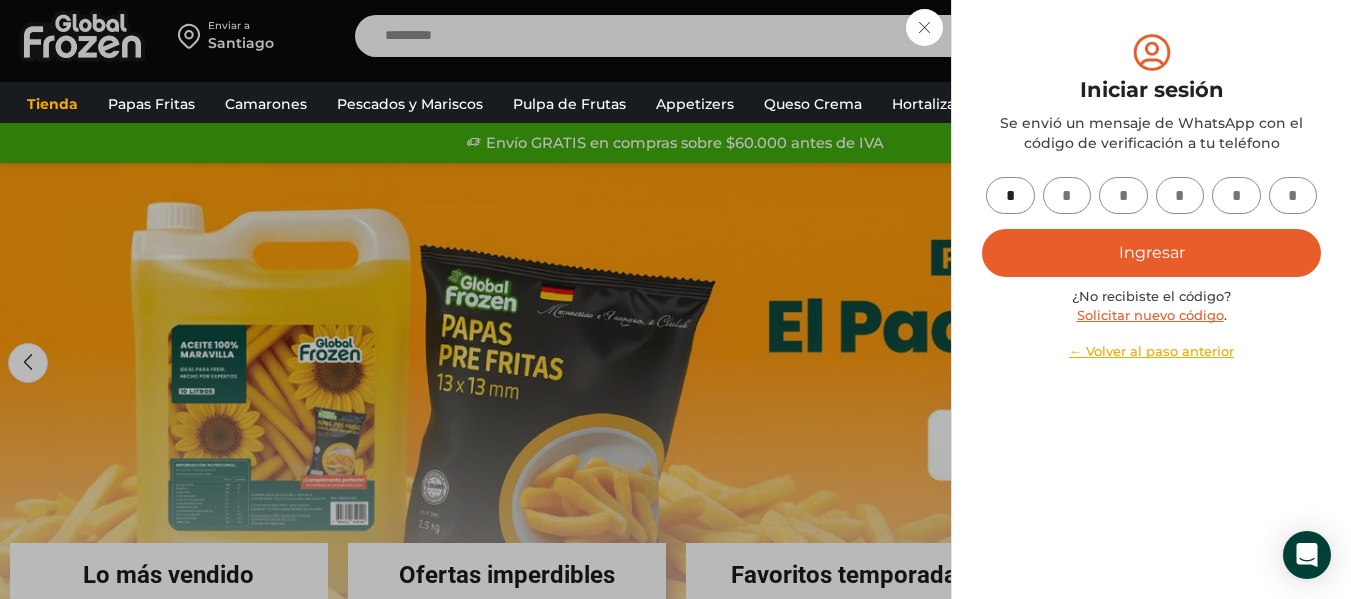 type on "*" 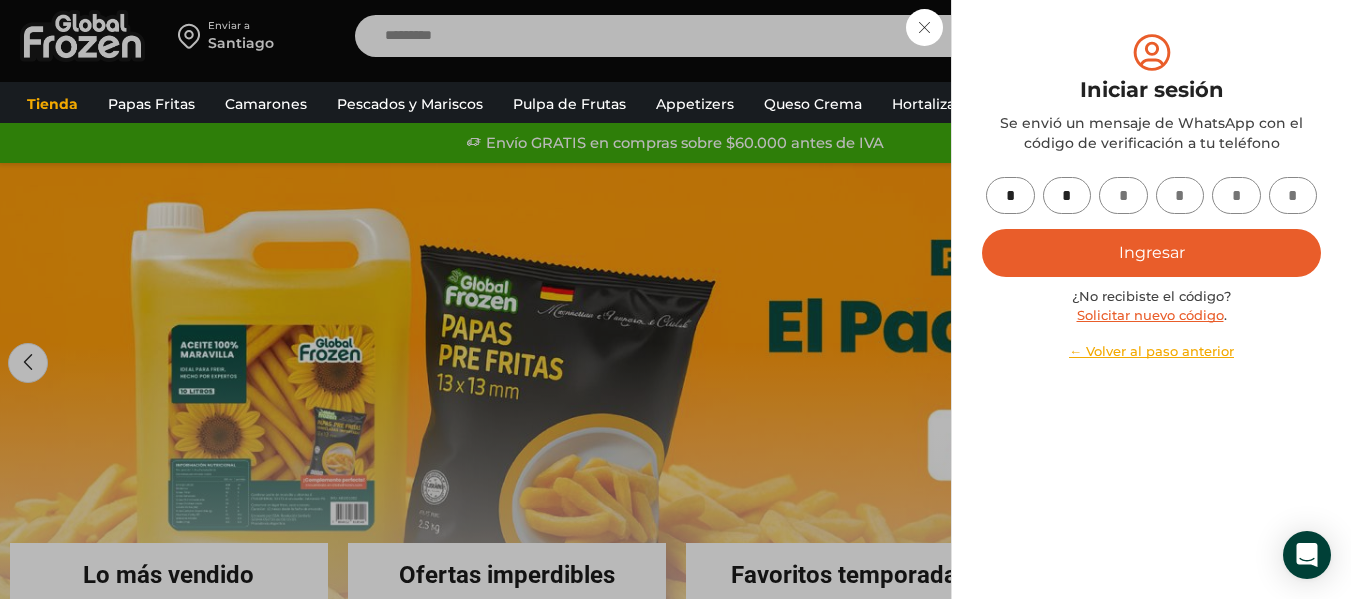 type on "*" 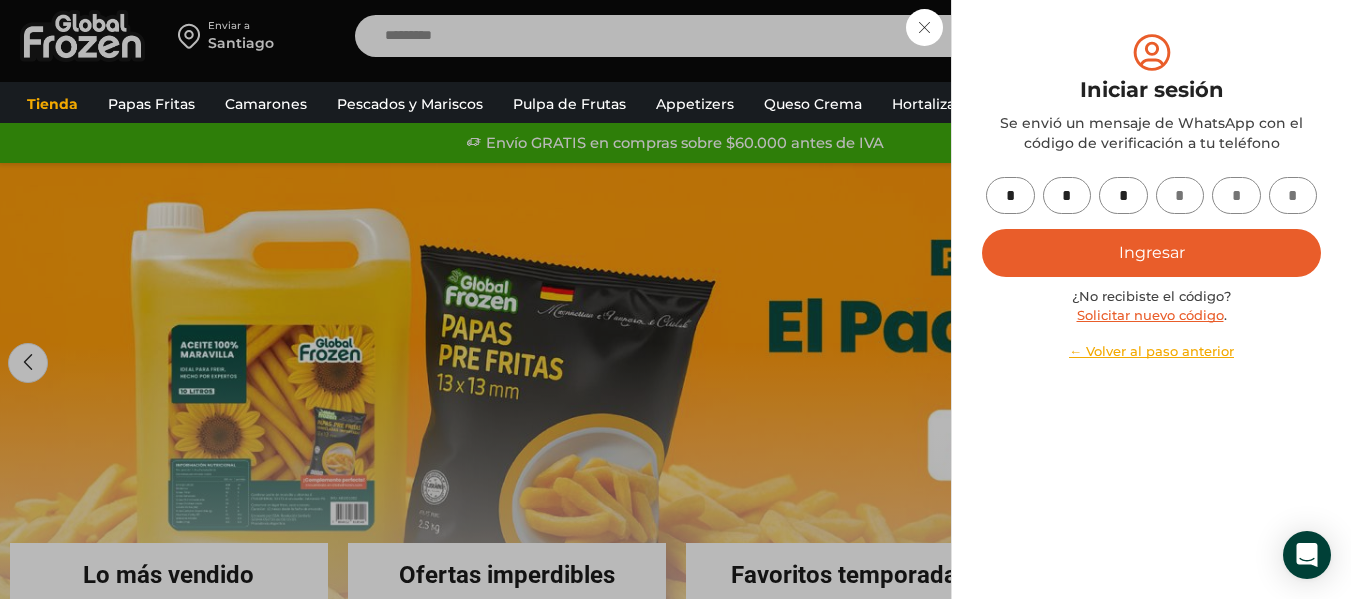 type on "*" 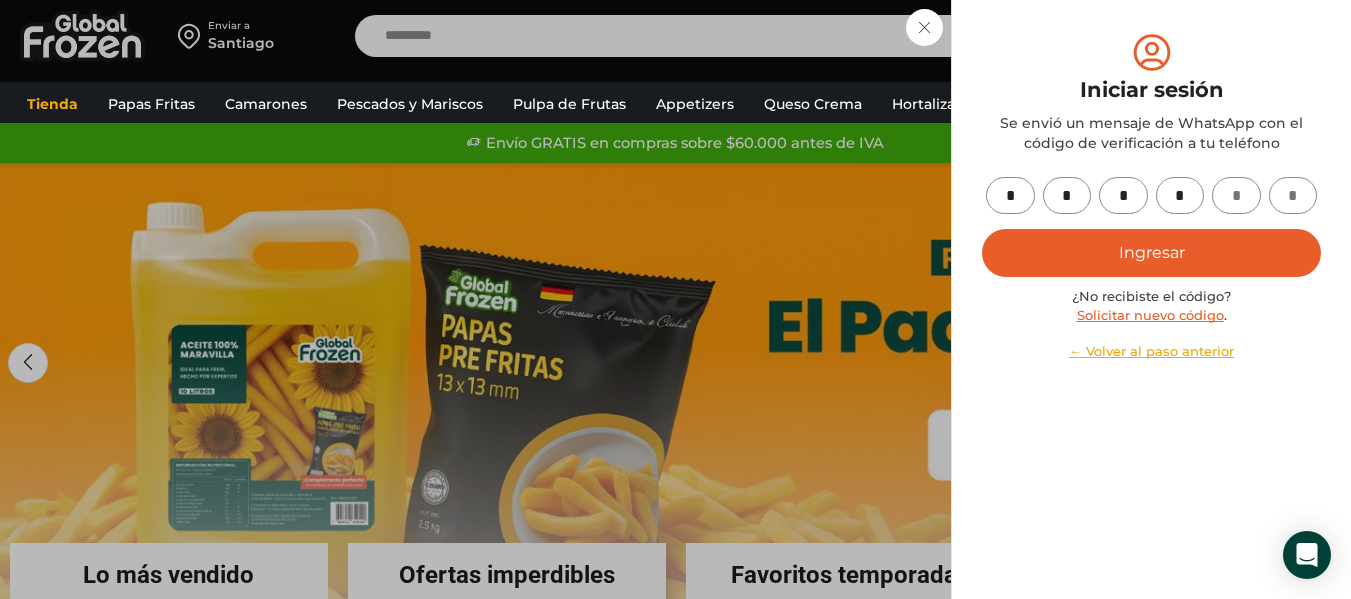 type on "*" 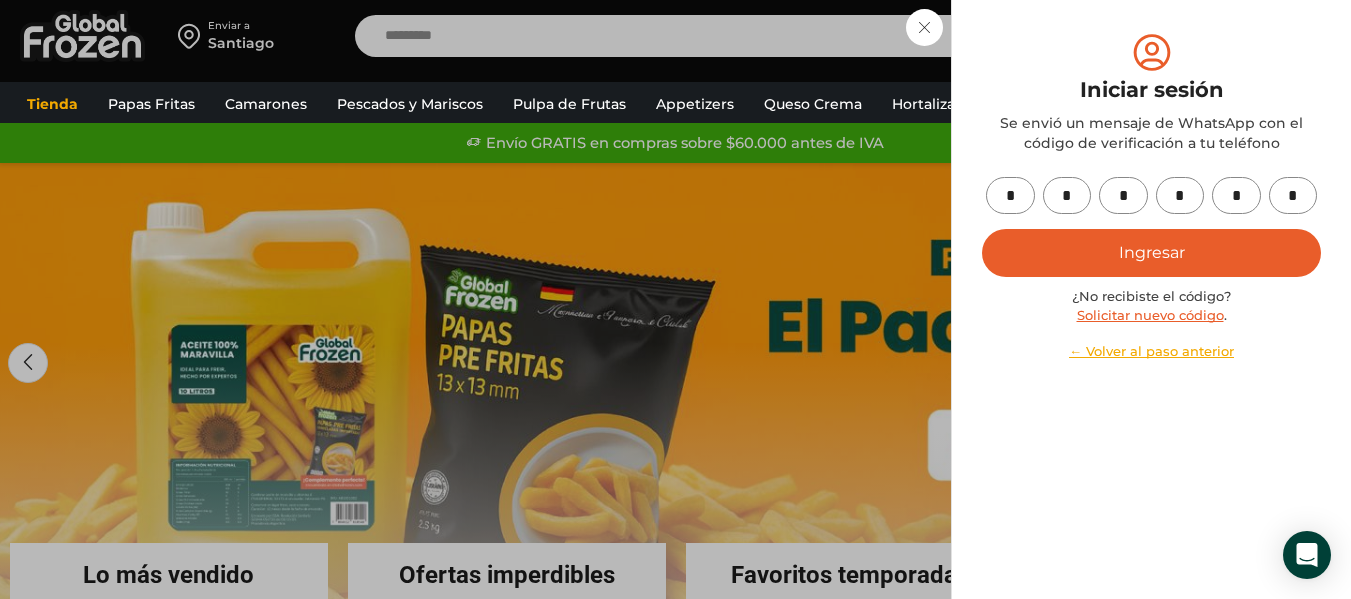 type on "*" 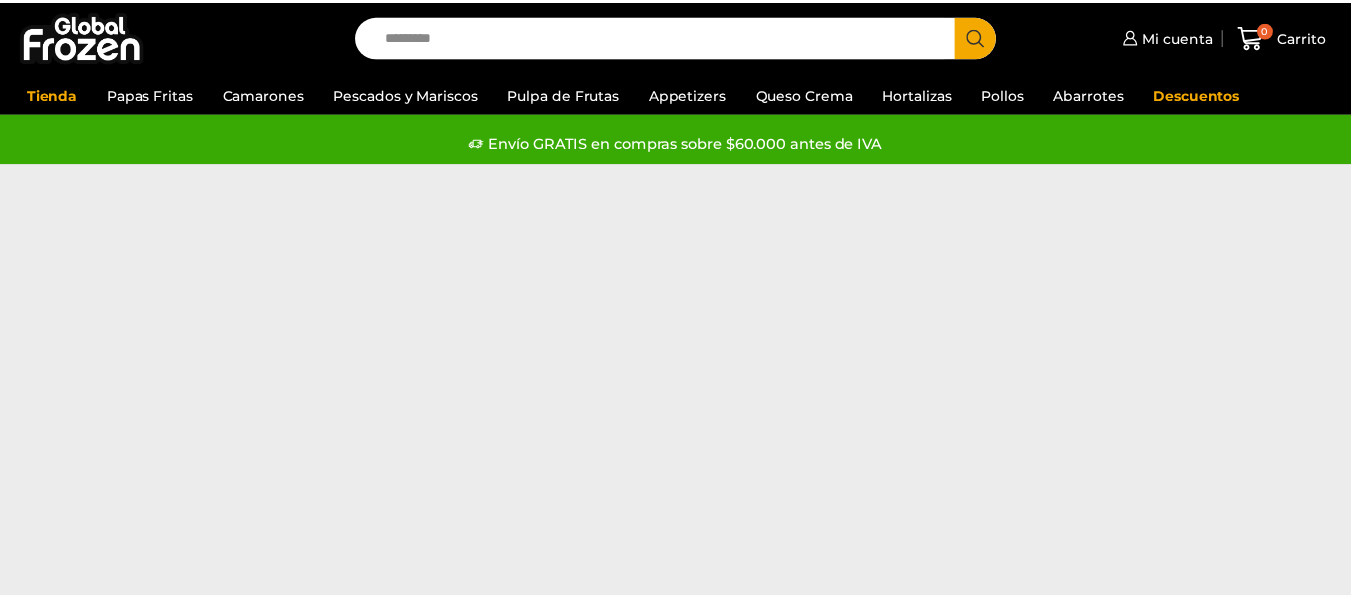 scroll, scrollTop: 0, scrollLeft: 0, axis: both 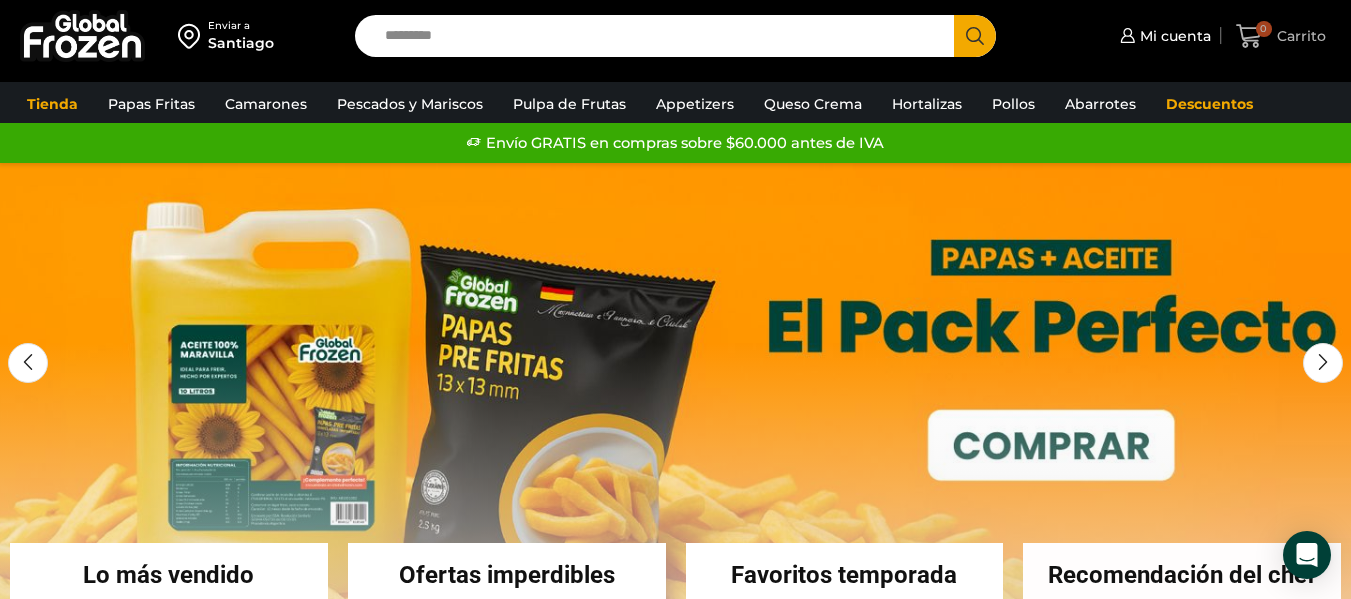 click 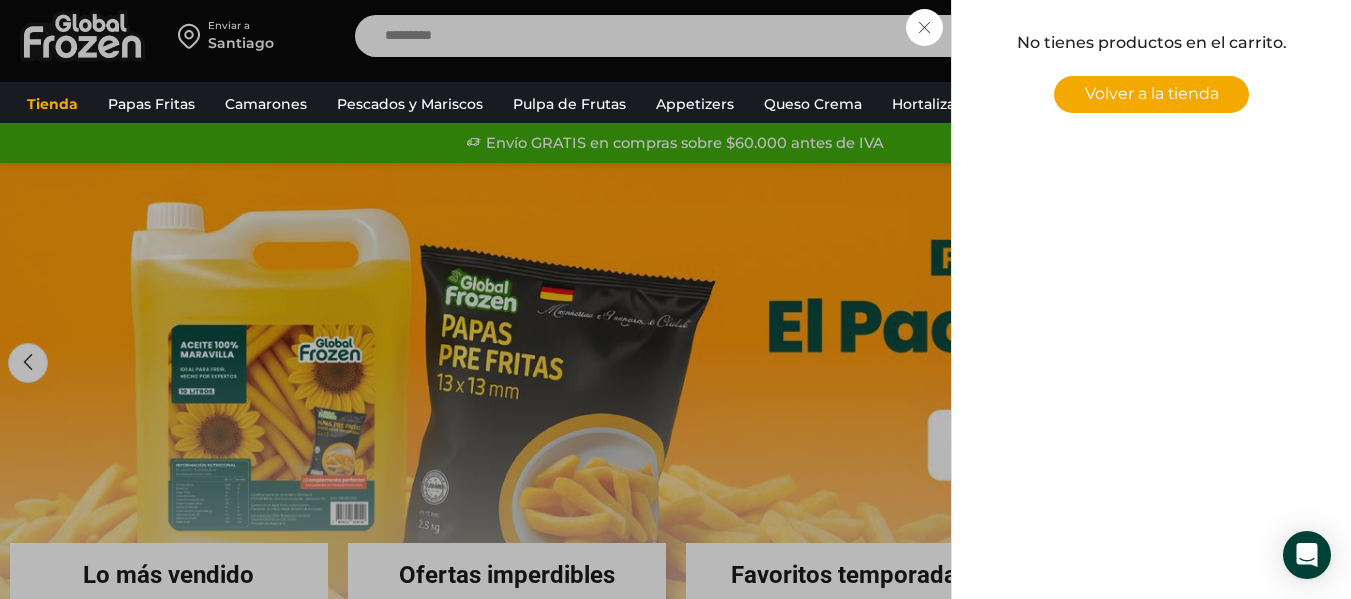 click on "0
Carrito
0
0
Shopping Cart
No tienes productos en el carrito.
Volver a la tienda
Shopping cart                     (0)
Subtotal $ 0 $ 0" at bounding box center [1281, 36] 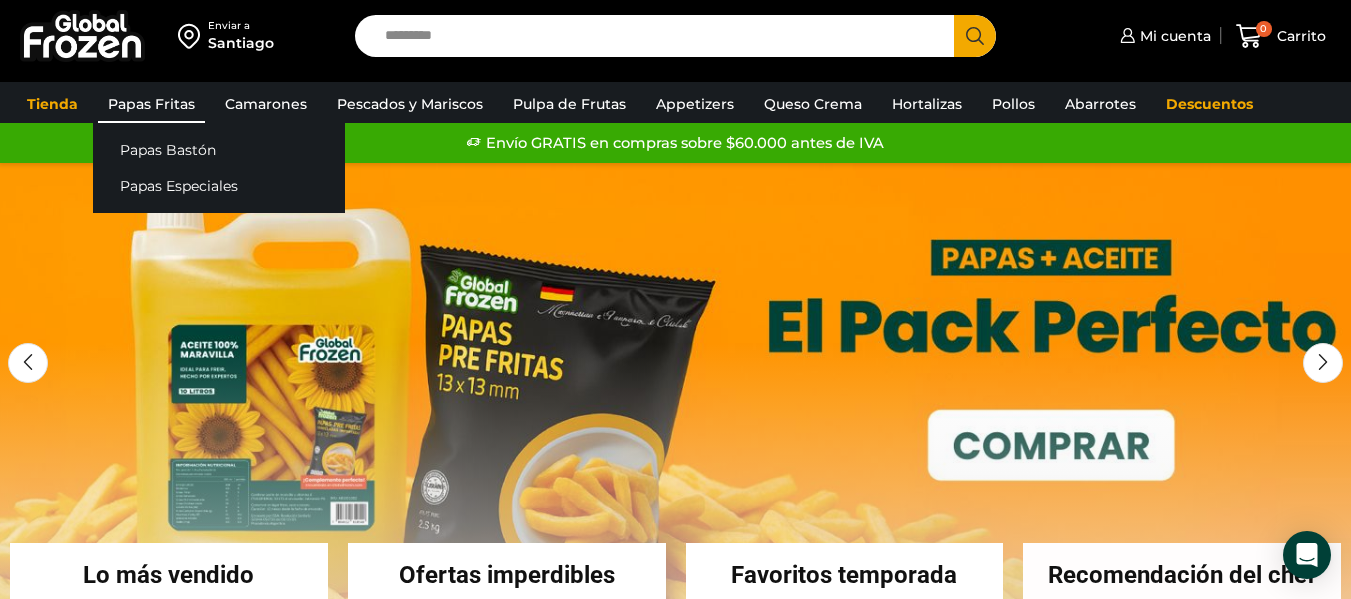 click on "Papas Fritas" at bounding box center [151, 104] 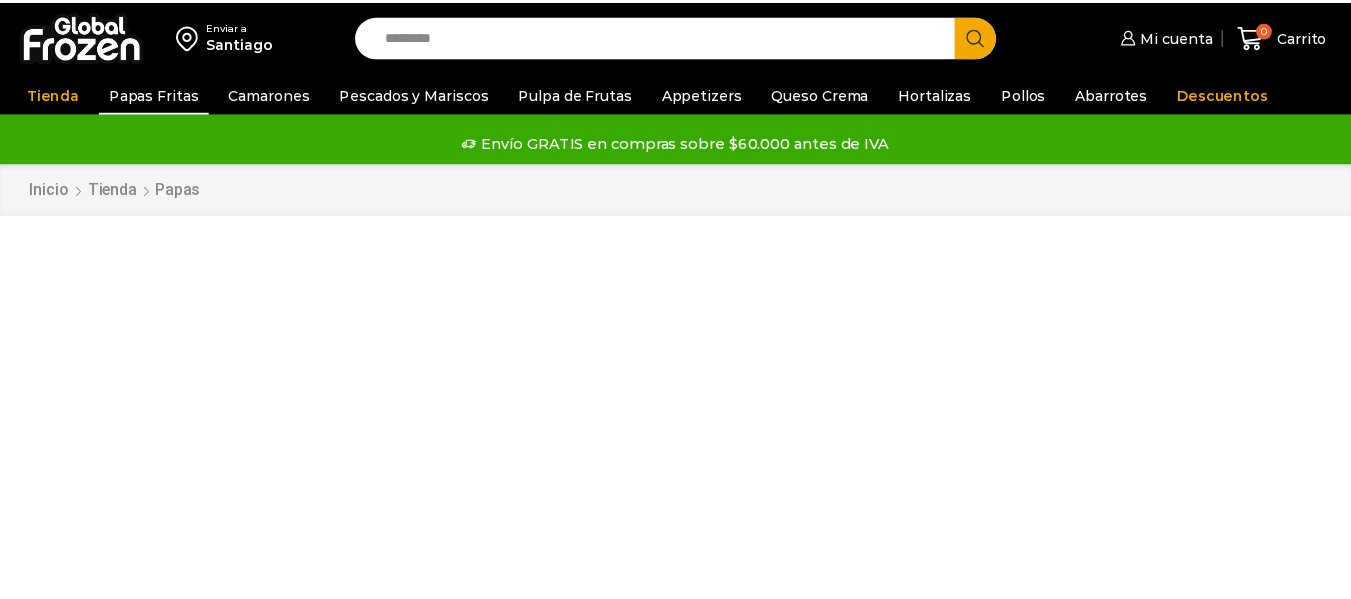 scroll, scrollTop: 0, scrollLeft: 0, axis: both 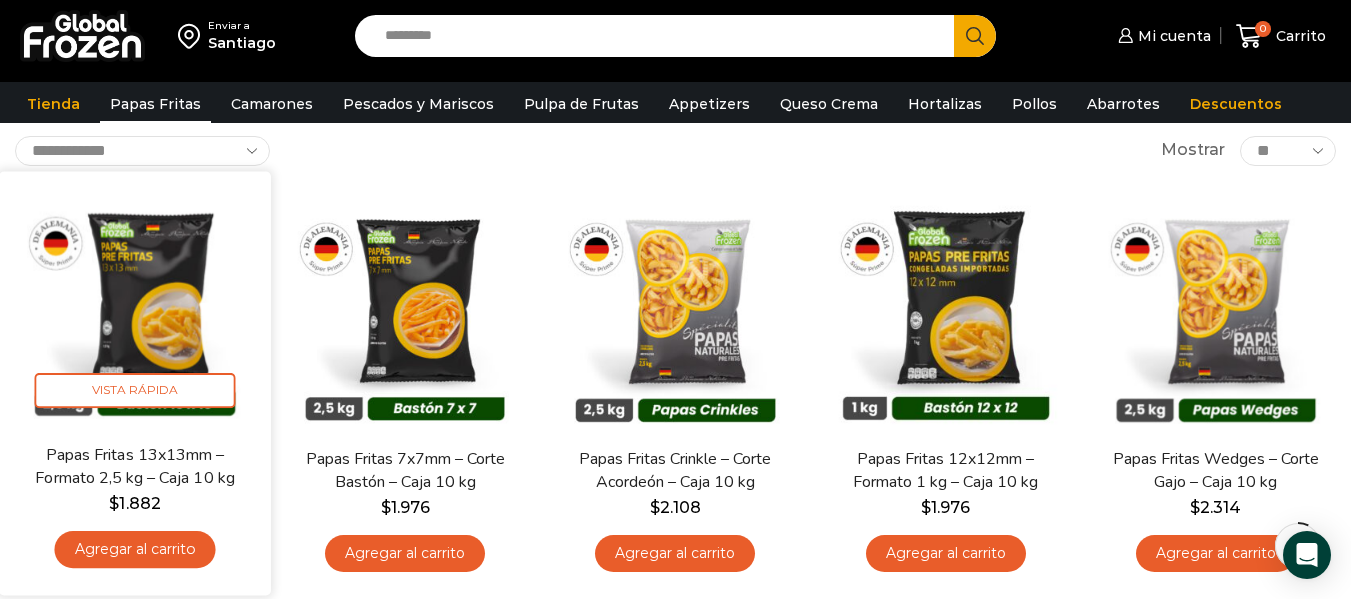 click on "Agregar al carrito" at bounding box center [135, 549] 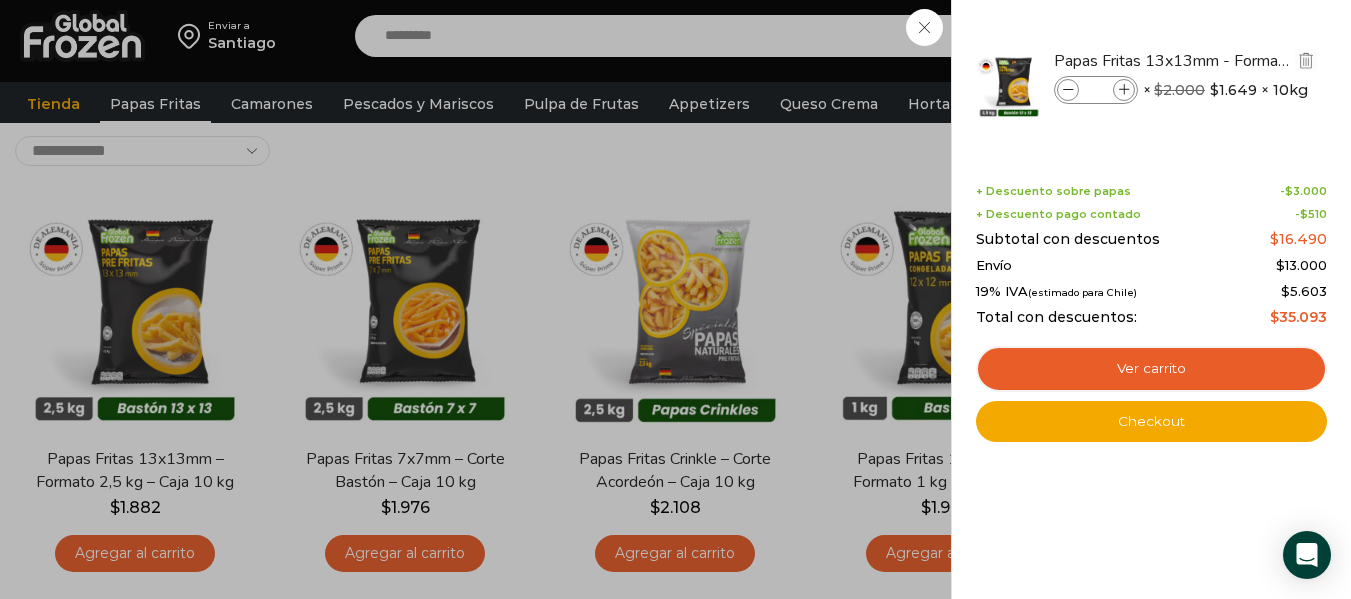 click at bounding box center [1124, 90] 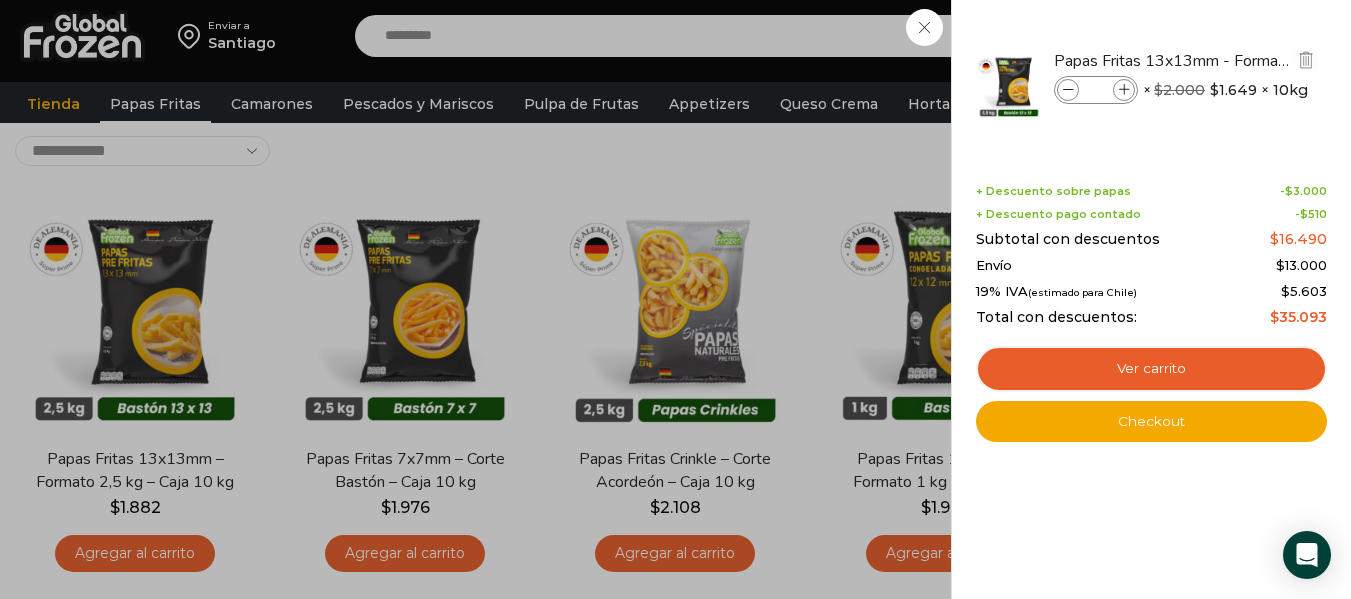 click at bounding box center [1124, 90] 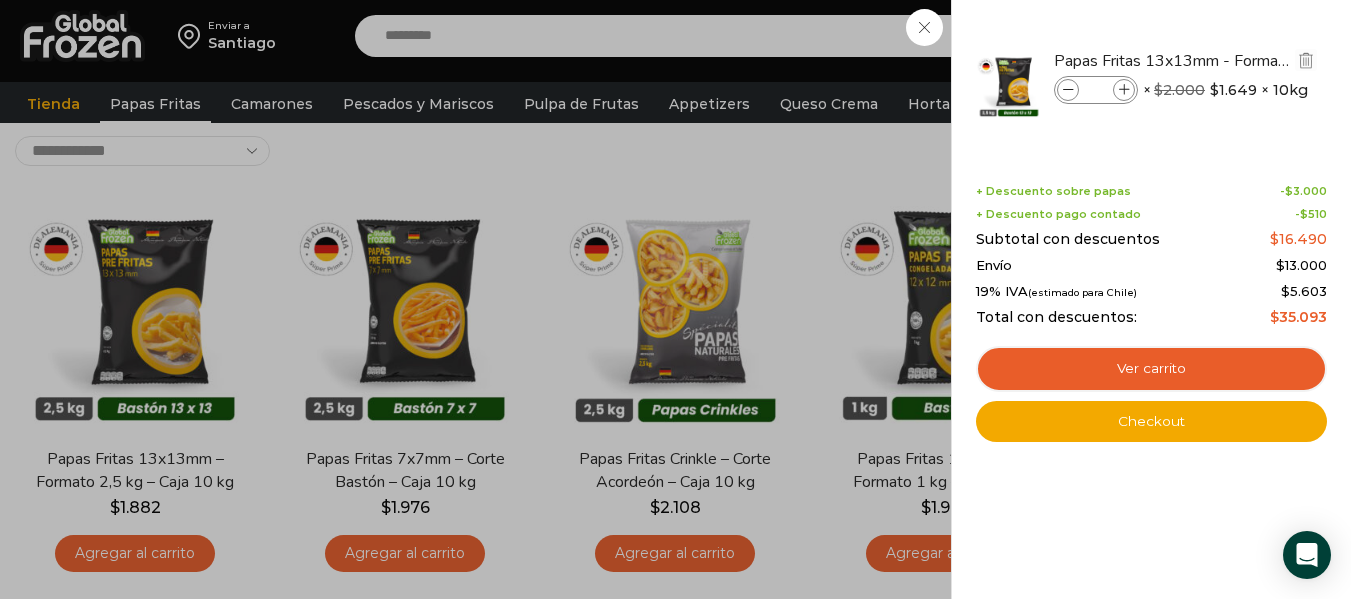 click at bounding box center (1124, 90) 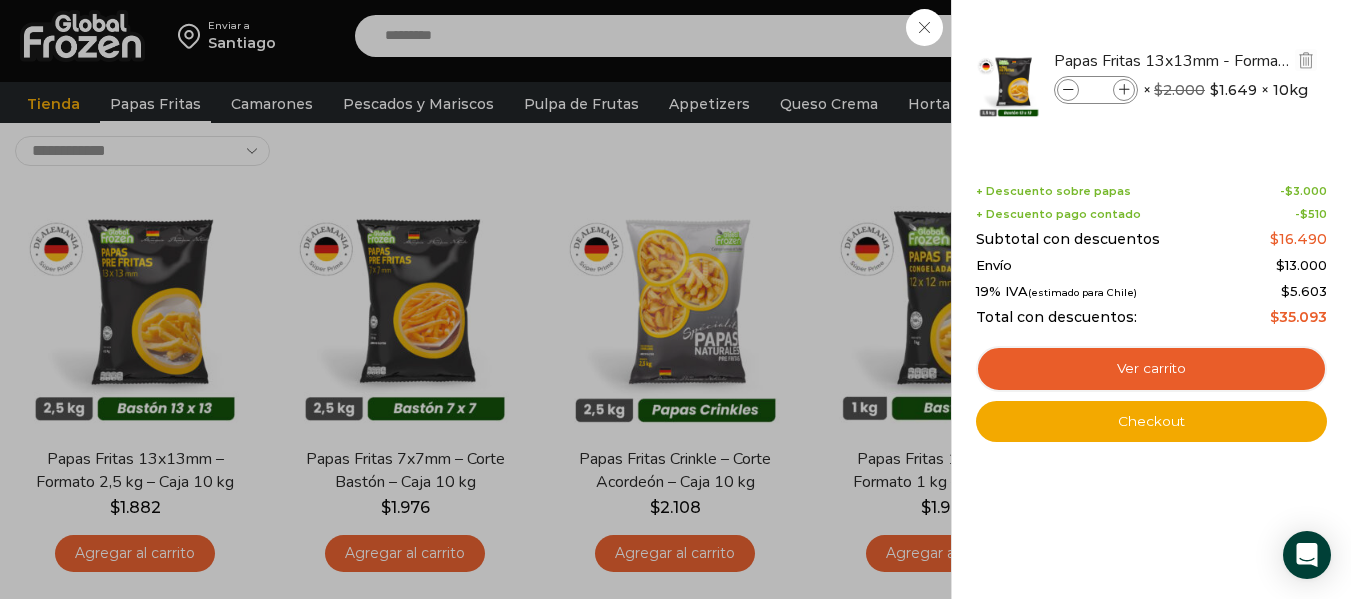 click at bounding box center [1124, 90] 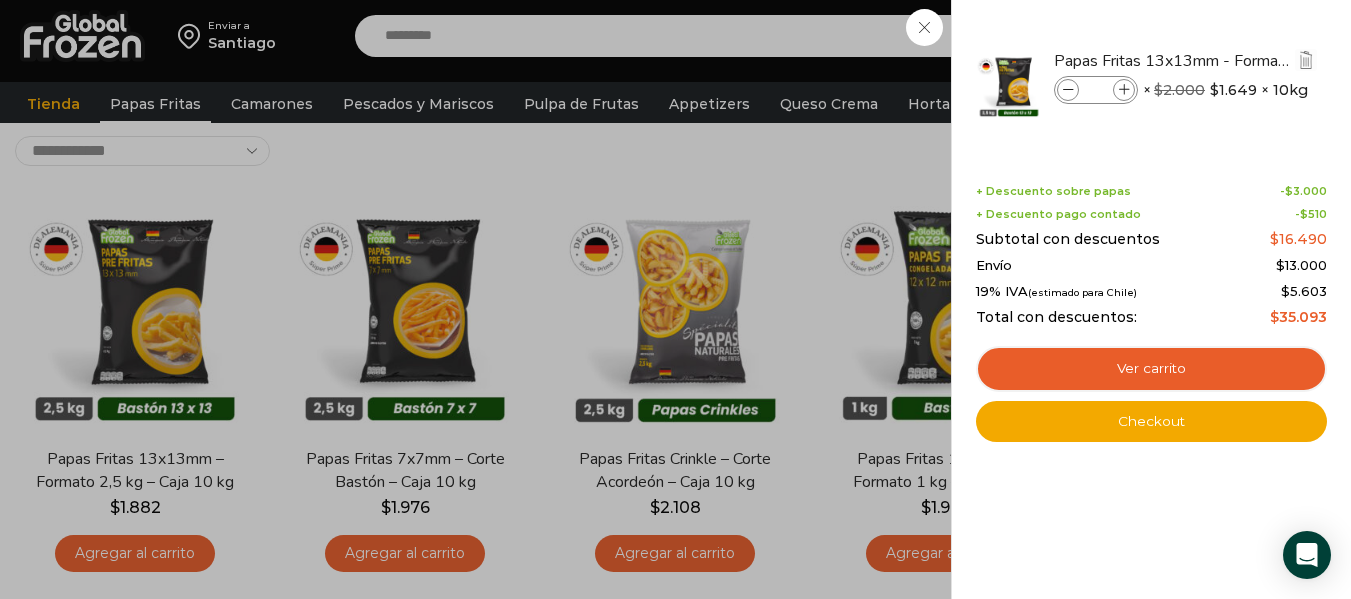 type on "*" 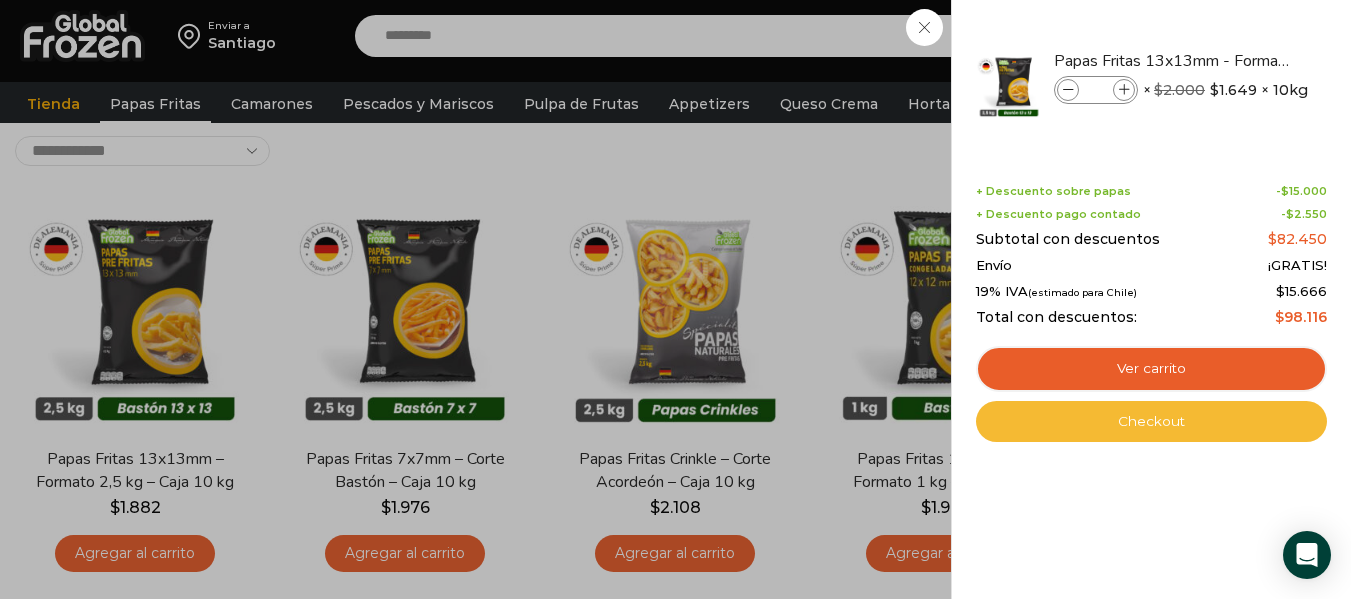 click on "Checkout" at bounding box center (1151, 422) 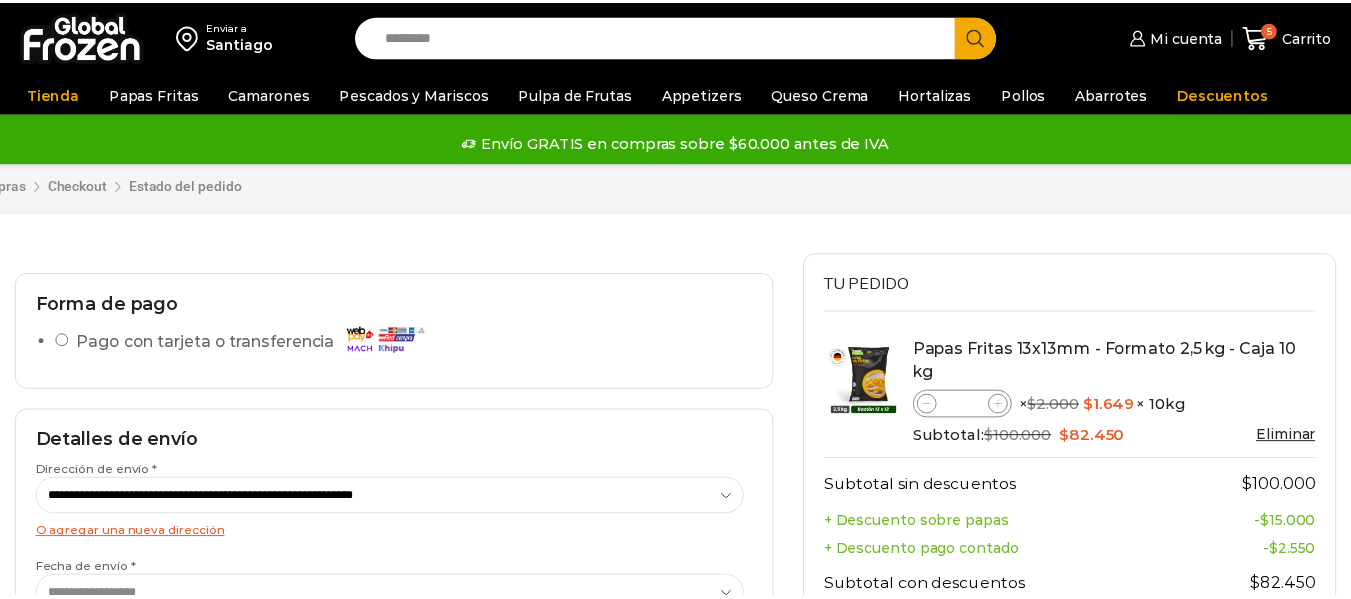 scroll, scrollTop: 0, scrollLeft: 0, axis: both 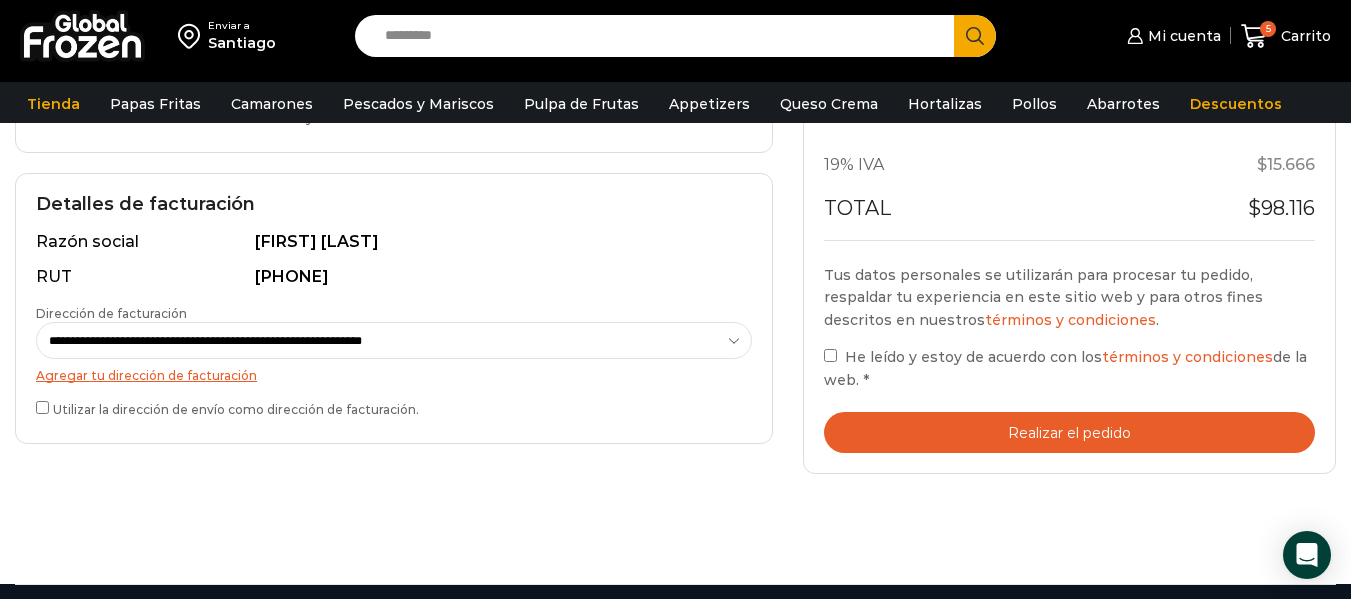 drag, startPoint x: 1361, startPoint y: 189, endPoint x: 1348, endPoint y: 381, distance: 192.4396 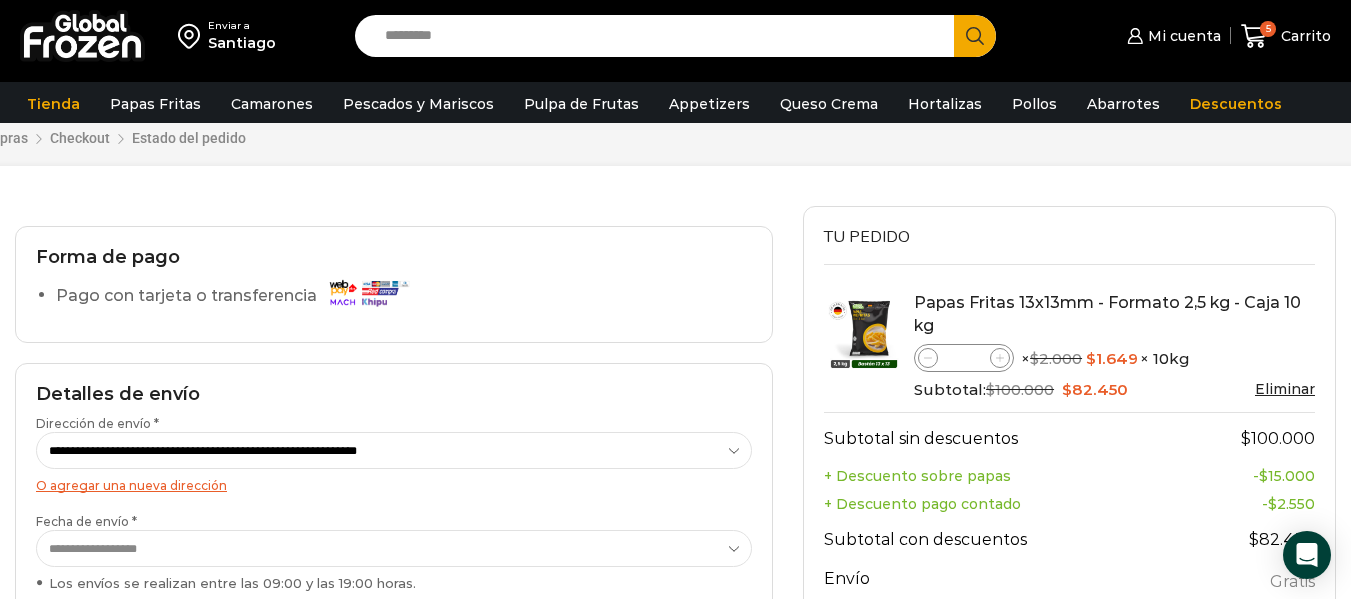 scroll, scrollTop: 73, scrollLeft: 0, axis: vertical 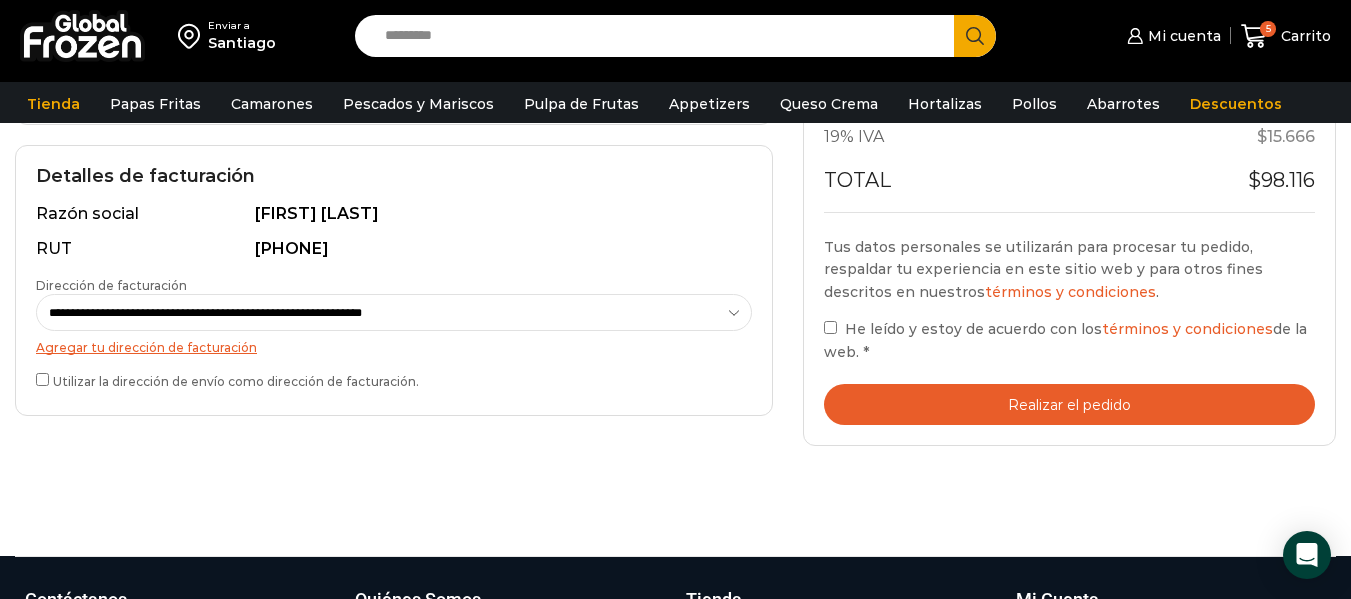 click on "Realizar el pedido" at bounding box center (1069, 404) 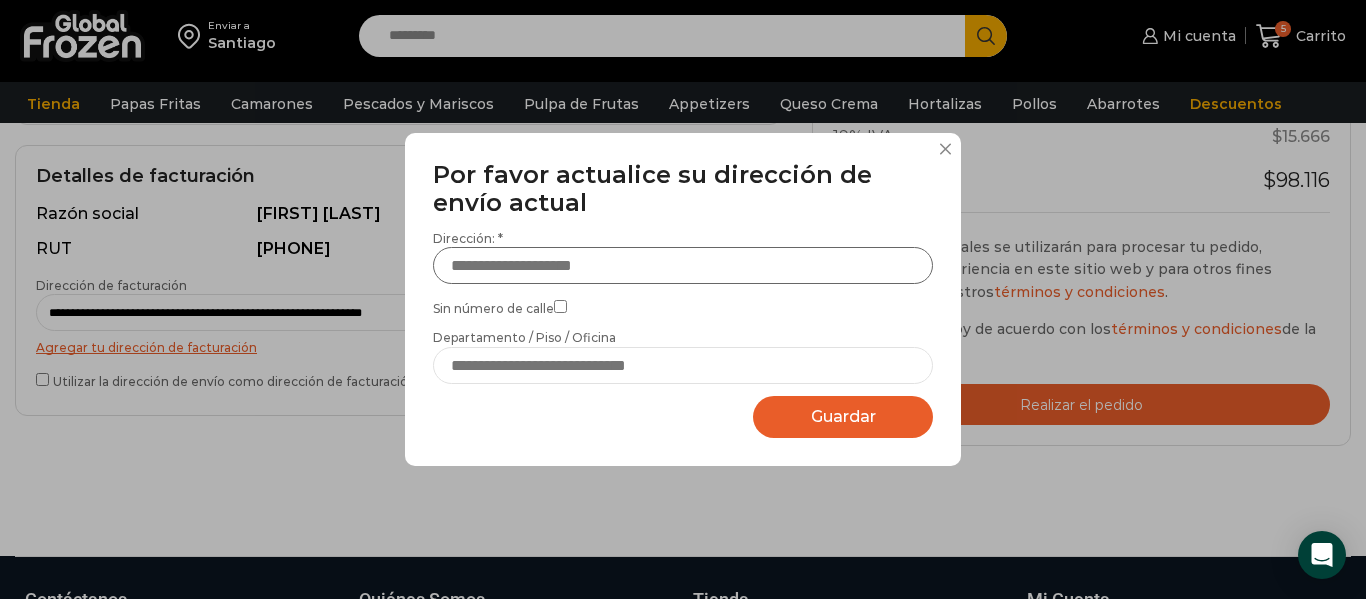 click on "Dirección: *" at bounding box center [683, 265] 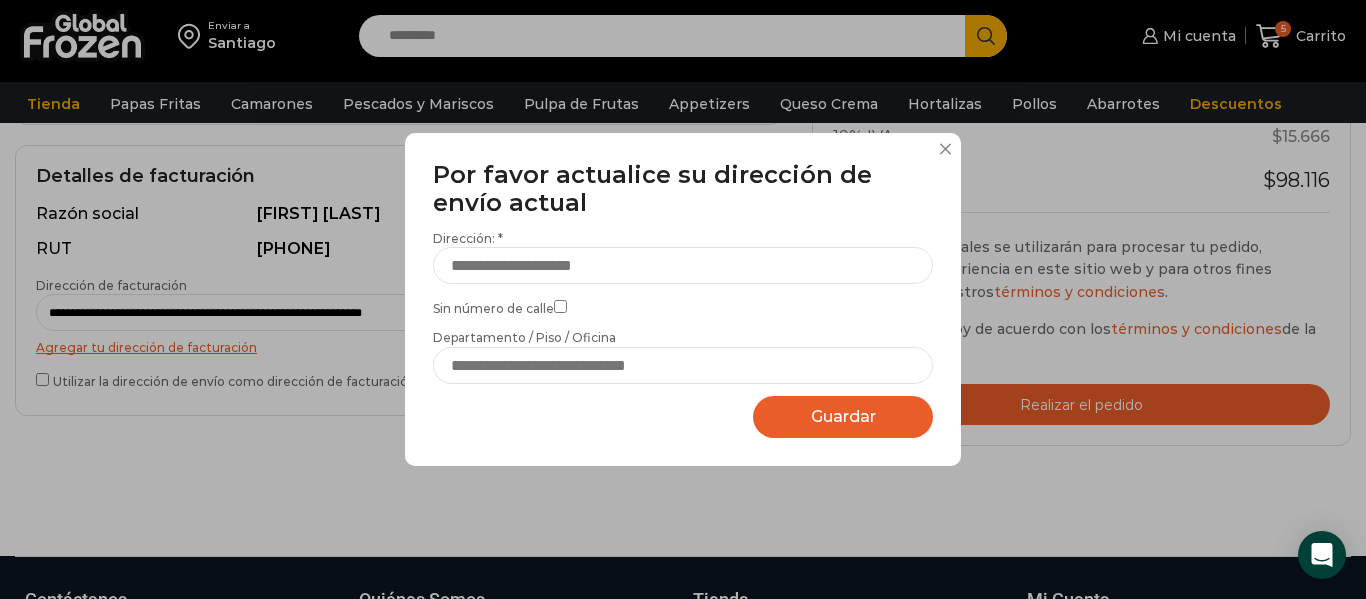 click on "**********" at bounding box center [683, 300] 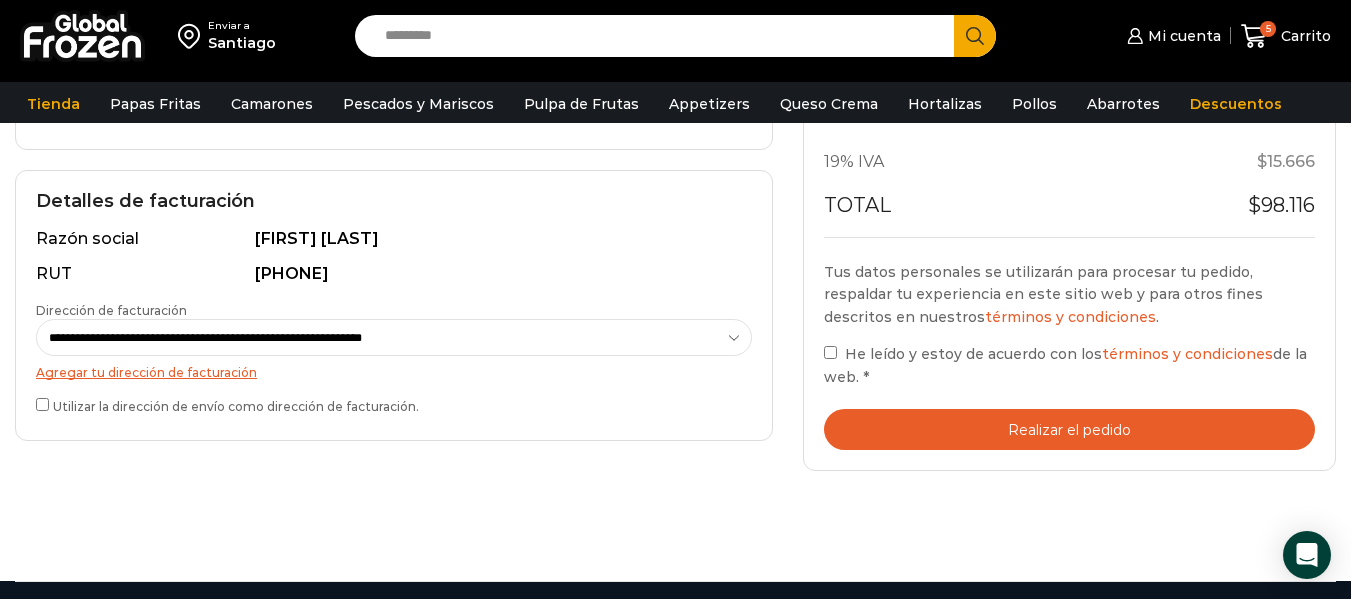 scroll, scrollTop: 535, scrollLeft: 0, axis: vertical 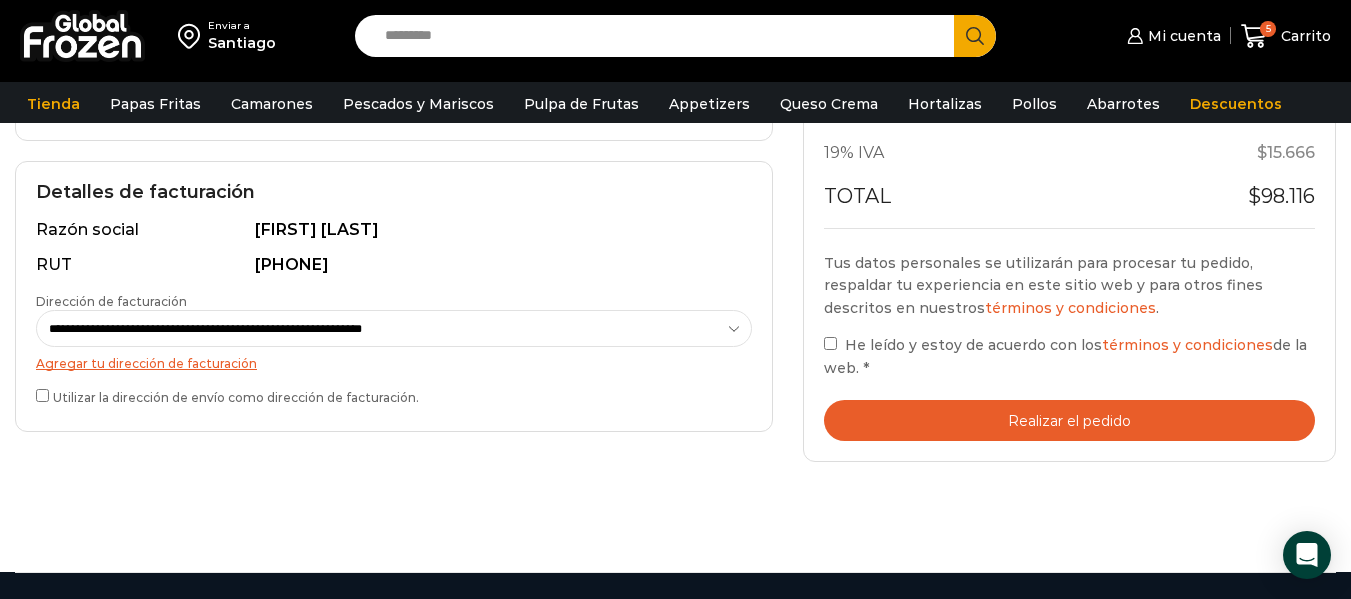 click on "Realizar el pedido" at bounding box center [1069, 420] 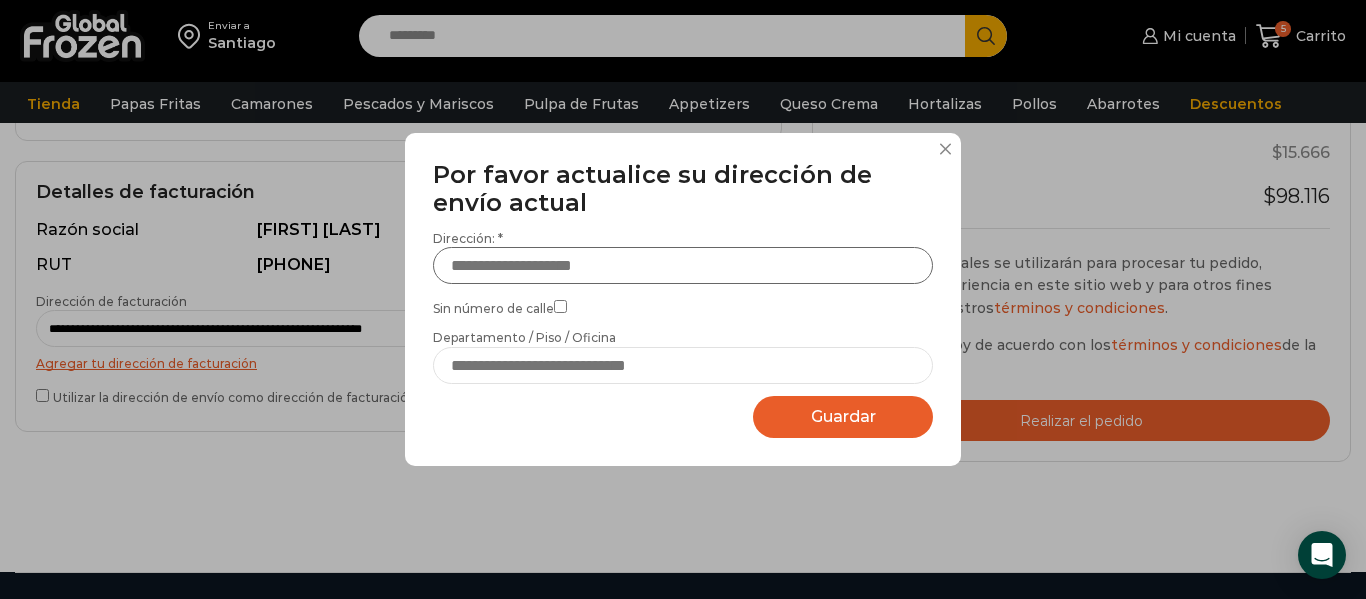 click on "Dirección: *" at bounding box center [683, 265] 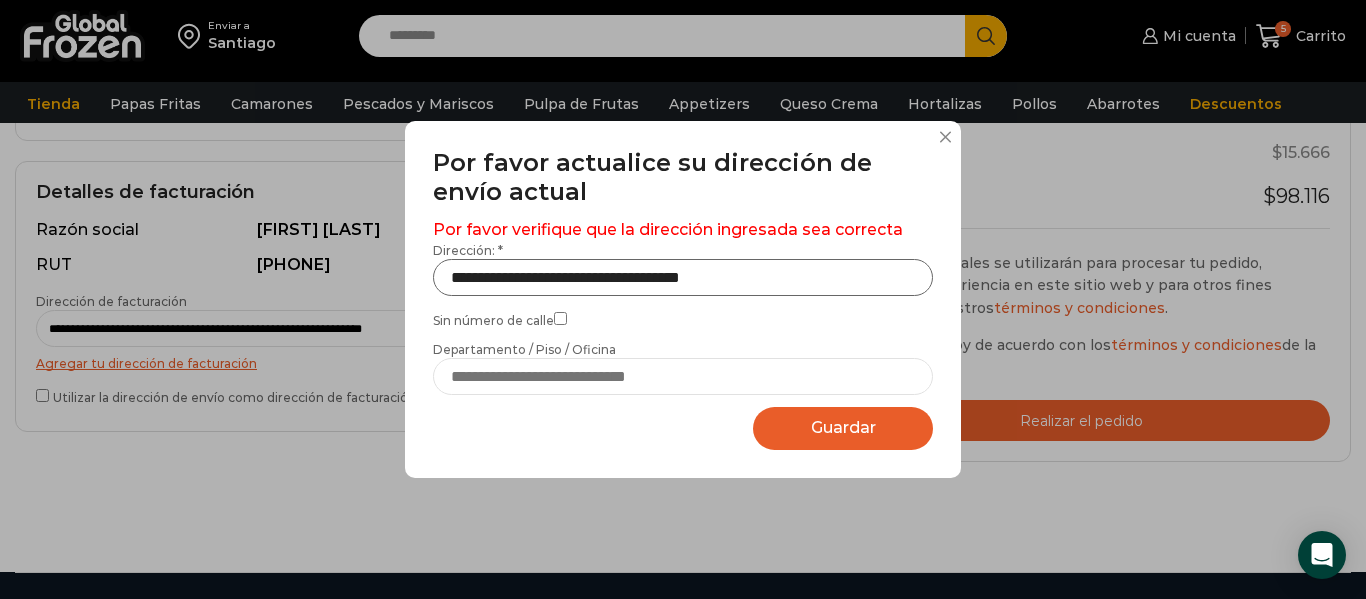 click on "**********" at bounding box center [683, 277] 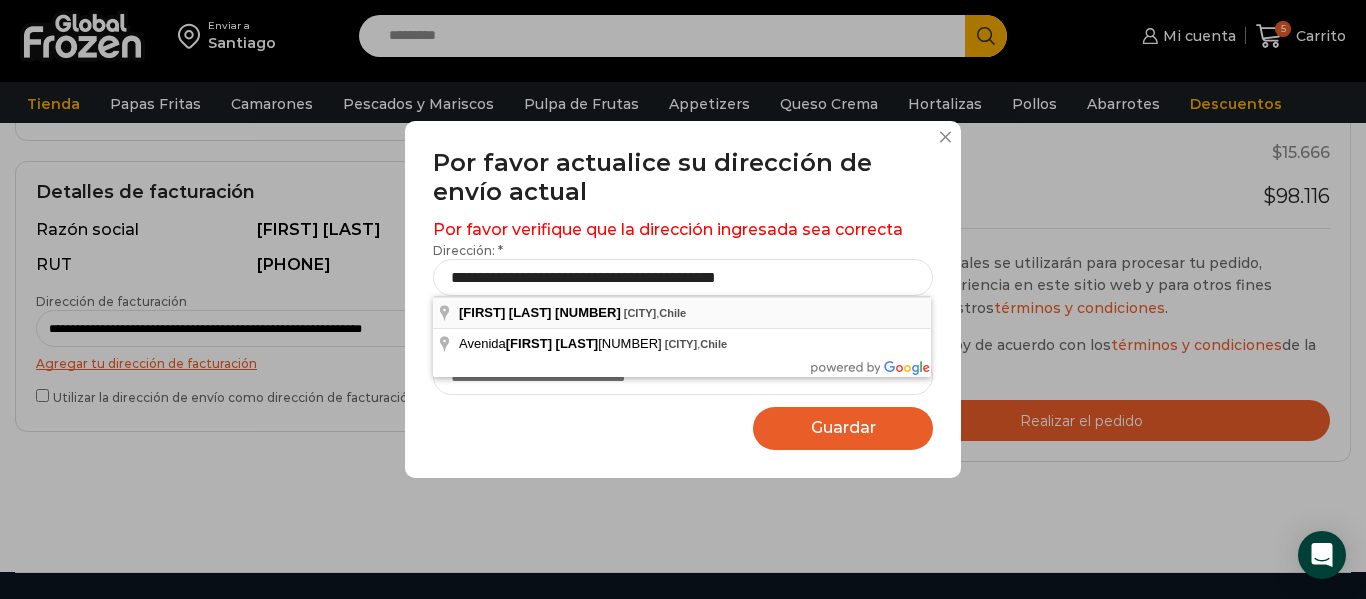 type on "**********" 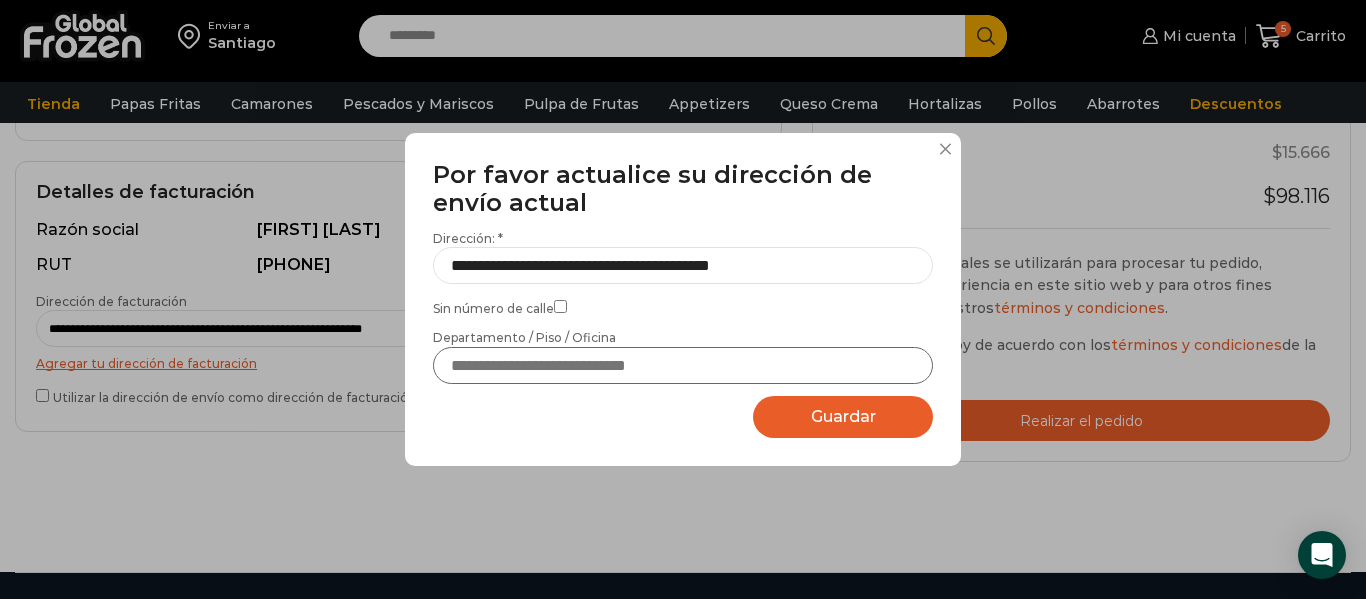 click on "Departamento / Piso / Oficina" at bounding box center (683, 365) 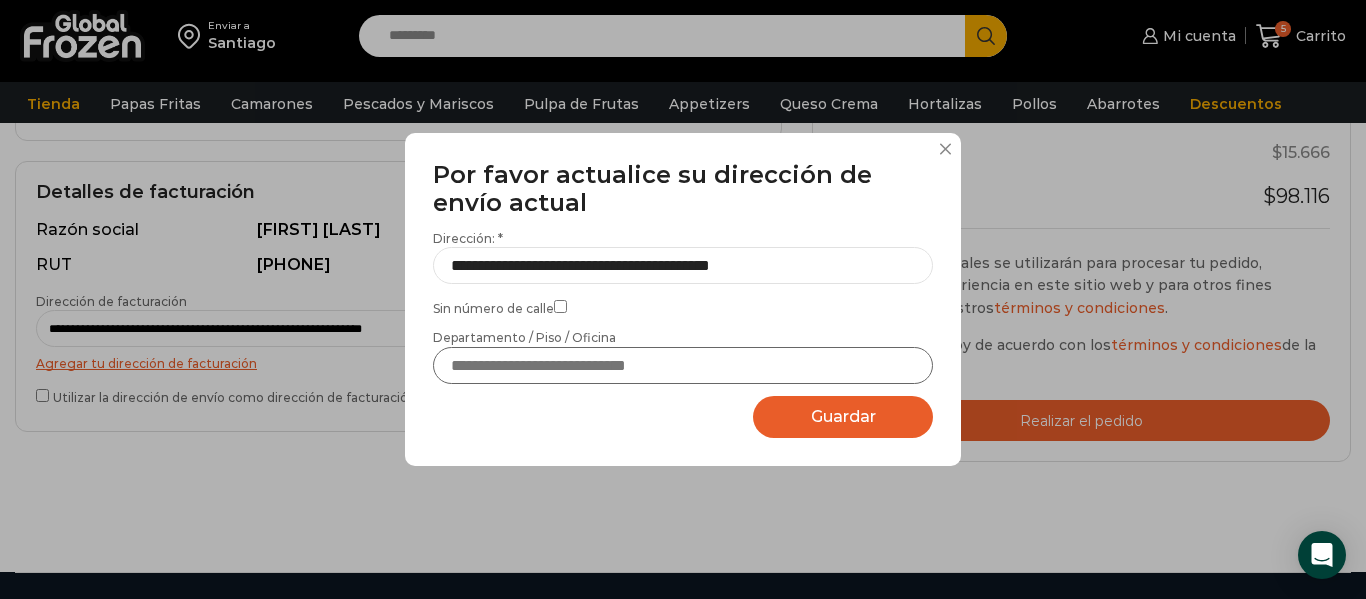 click on "Departamento / Piso / Oficina" at bounding box center [683, 365] 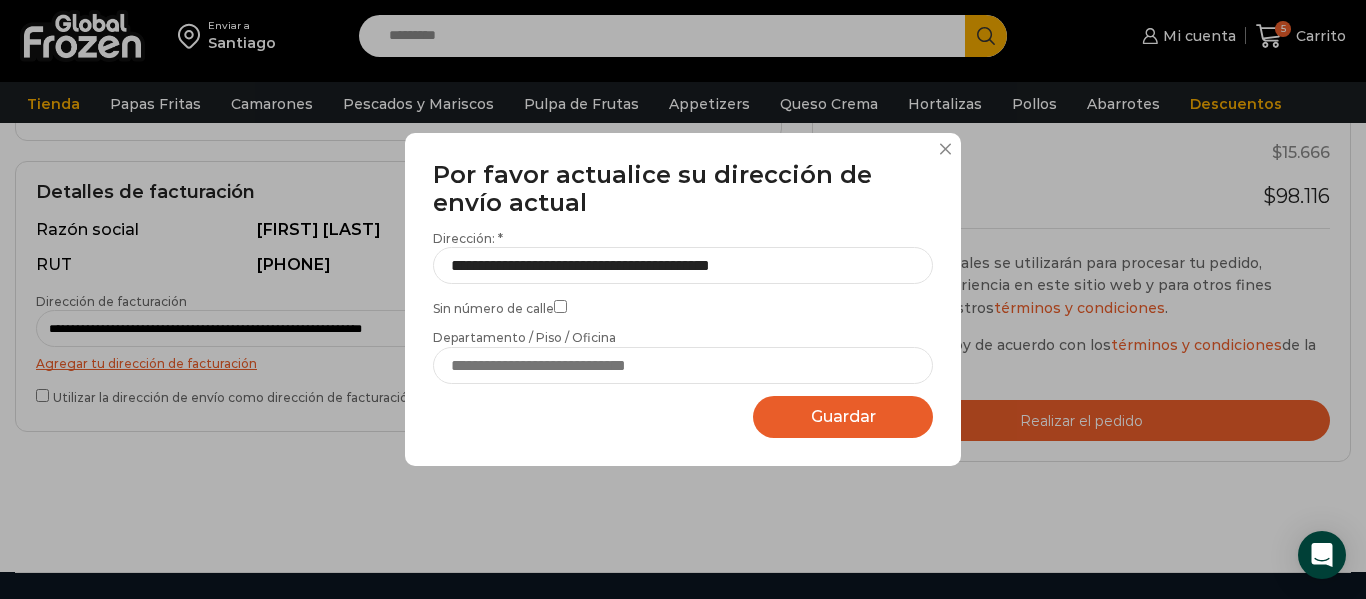 click on "Guardar" at bounding box center [843, 416] 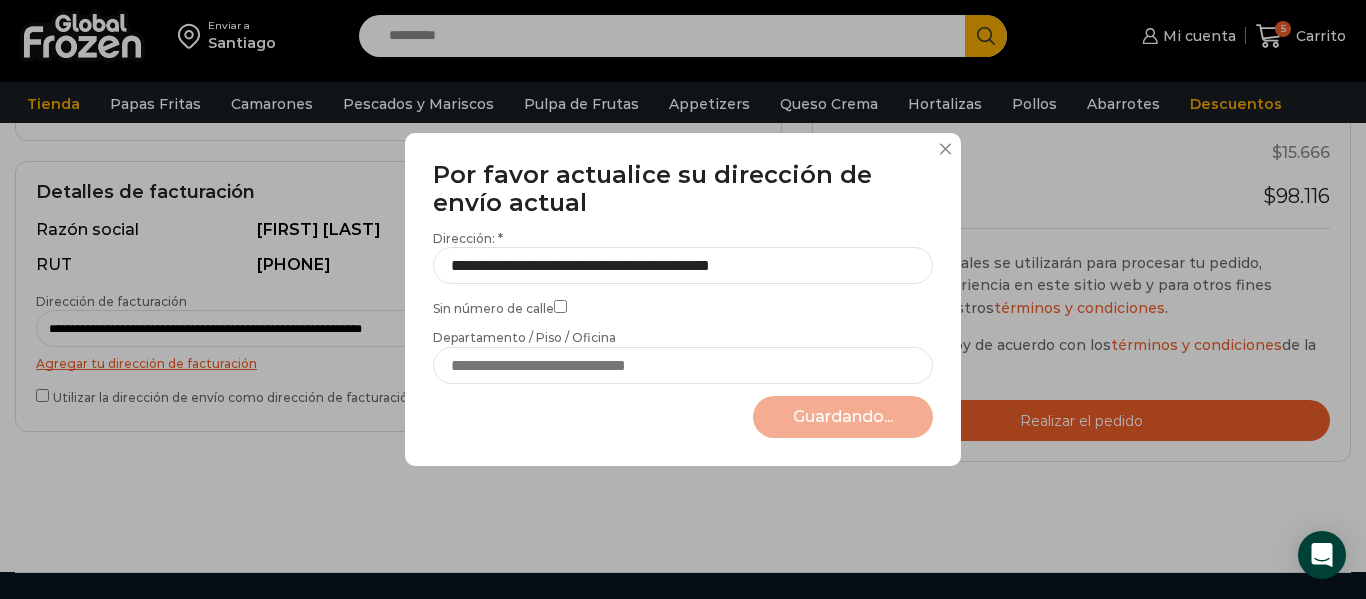 select on "*******" 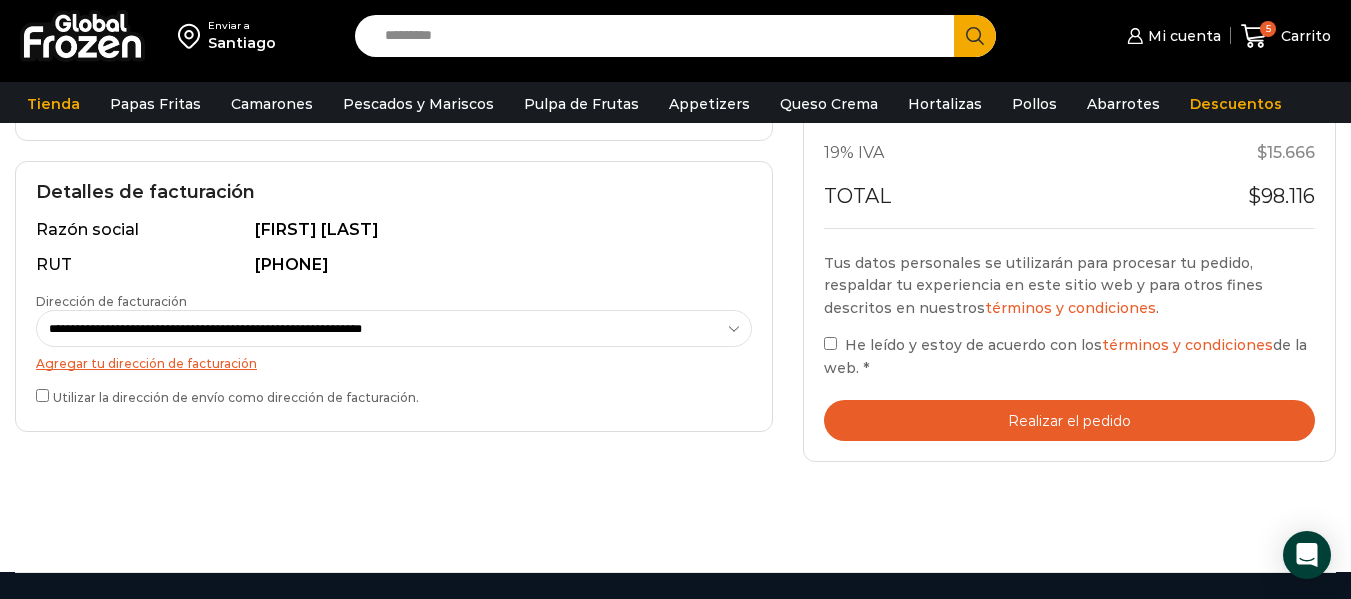 click on "Realizar el pedido" at bounding box center [1069, 420] 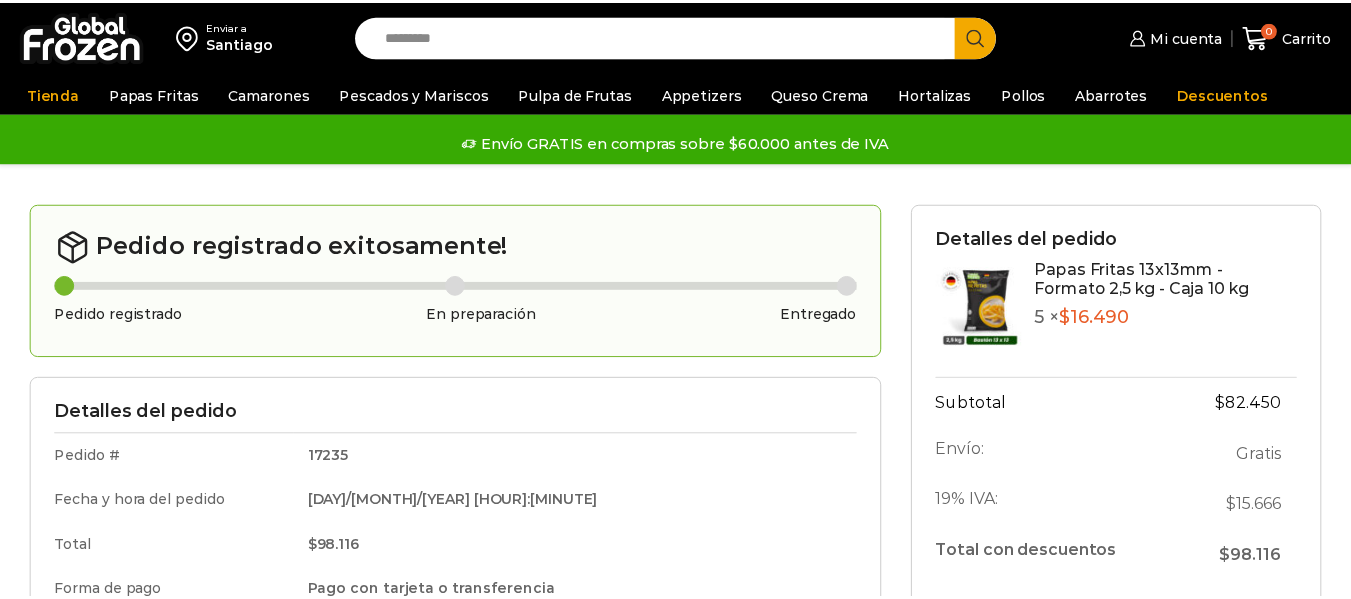 scroll, scrollTop: 0, scrollLeft: 0, axis: both 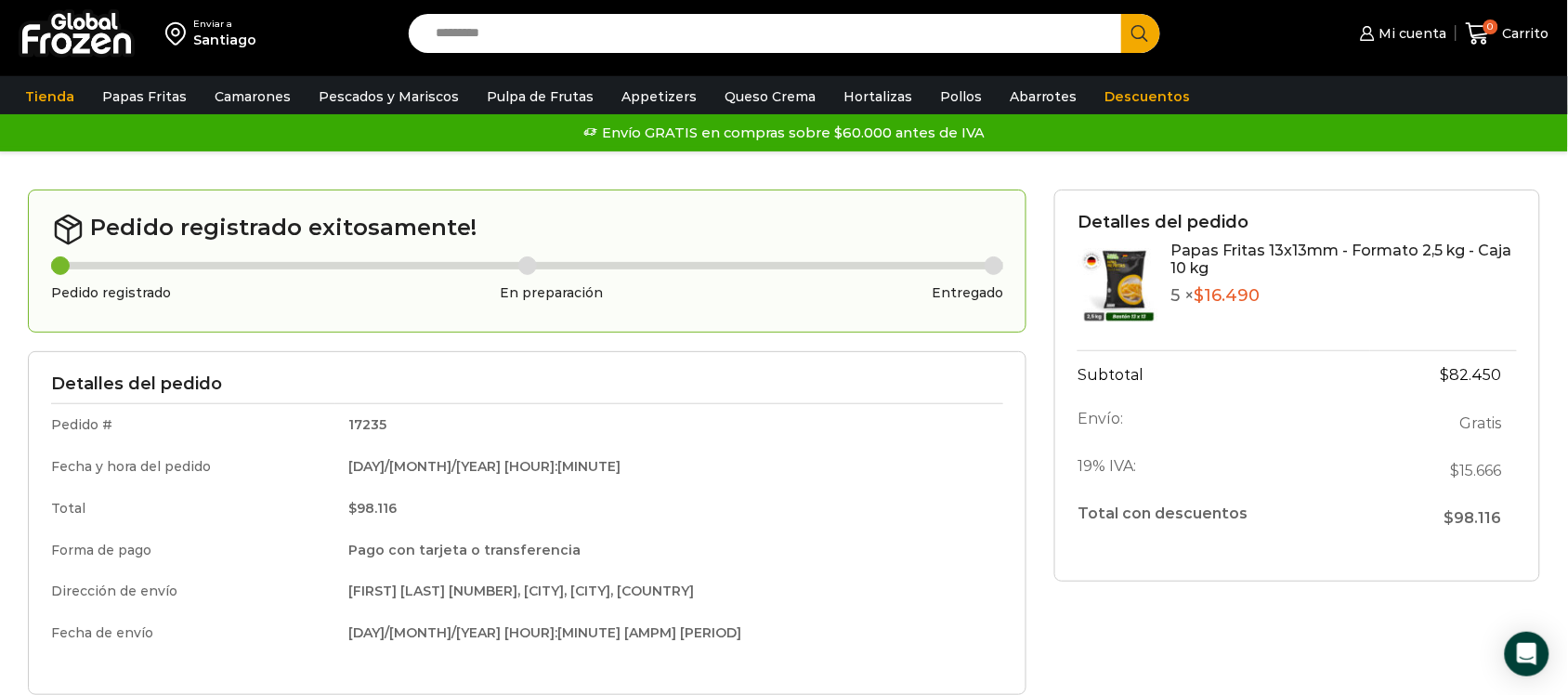 drag, startPoint x: 1268, startPoint y: 1, endPoint x: 1098, endPoint y: 509, distance: 535.6902 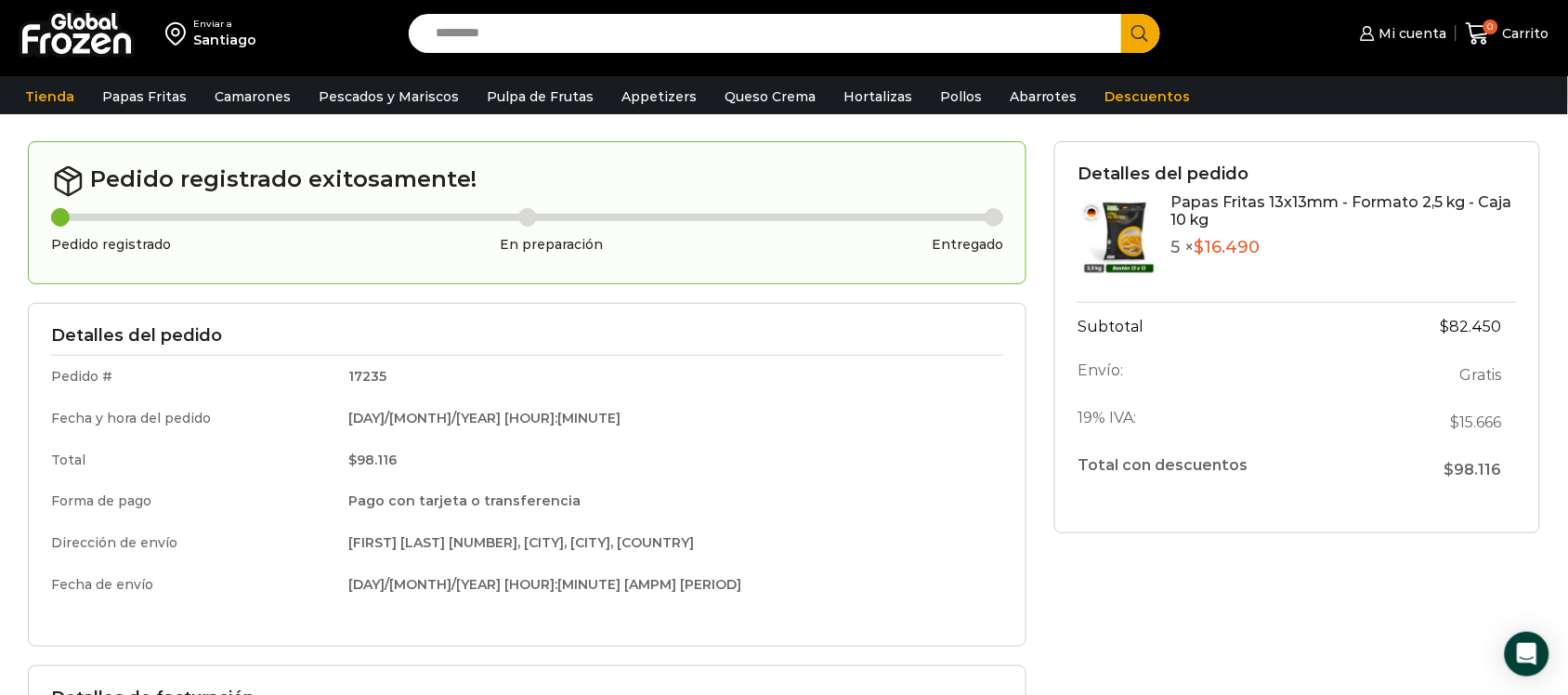 scroll, scrollTop: 56, scrollLeft: 0, axis: vertical 